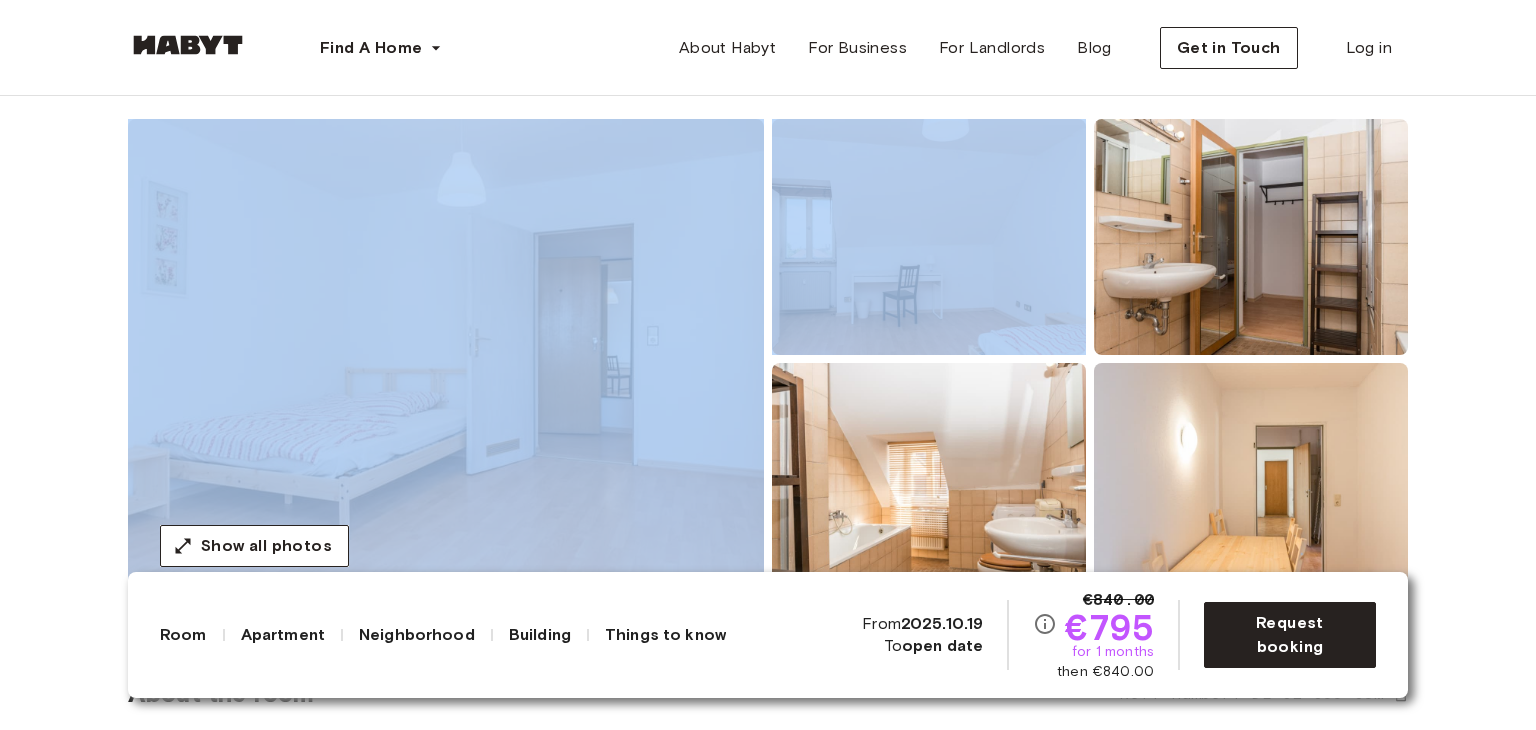 scroll, scrollTop: 184, scrollLeft: 0, axis: vertical 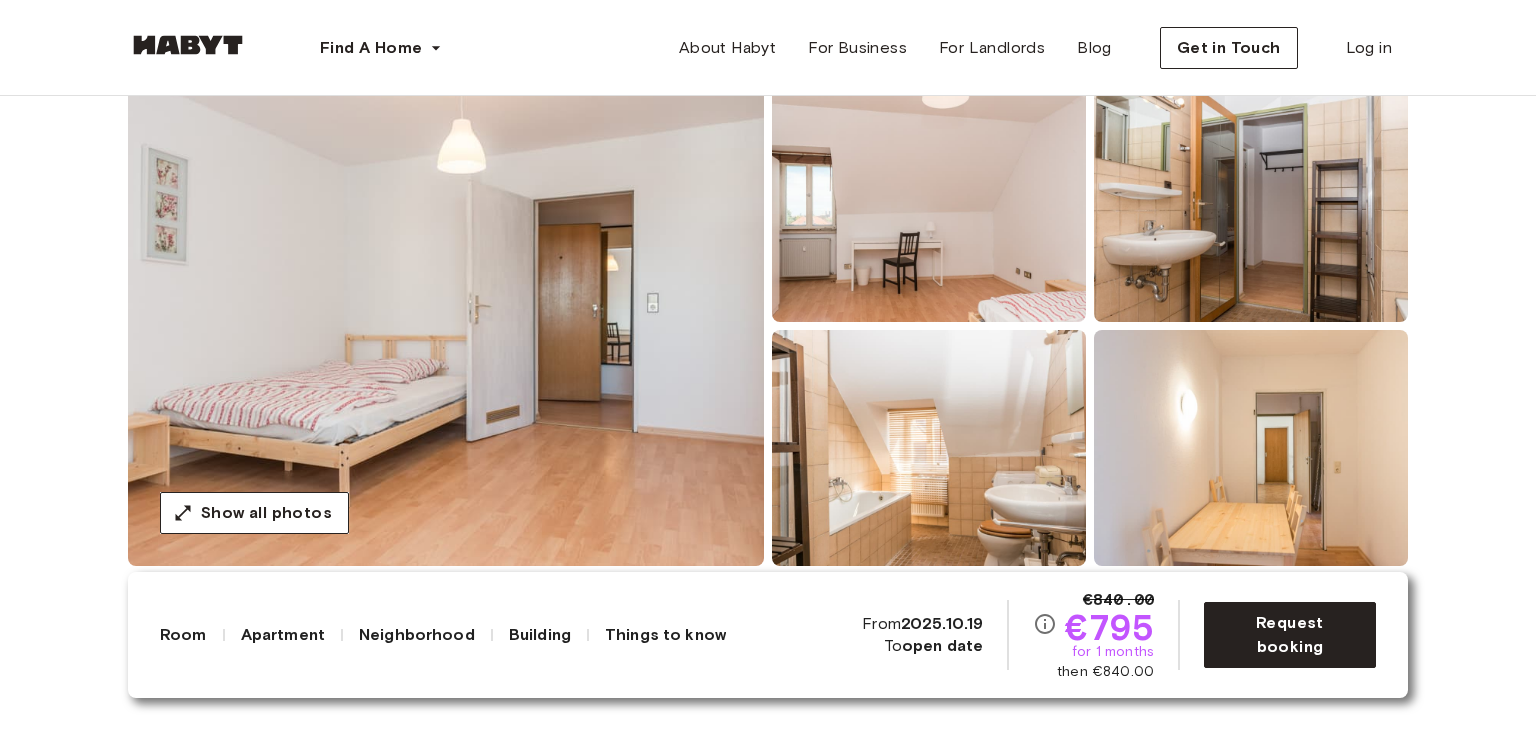 click on "Europe Munich Private Room Private Room Reger Platz 2 Available from  Oct 19 €840.00 €795 for 1 months then €840.00 Request booking Show all photos About the room Ref. number:   DE-02-033-03M Our flats fulfil all your daily living requirements. Every flat comes readily equipped with a kitchen, including refrigerator, cooking equipment and dishes. Flats also include a washing machine and Wi-Fi Internet. Each room is fully furnished and offers a comfortable bed with fresh linen and a workspace. The area provides you with several shopping opportunities and excellent connections to public transport. 20 sqm. Wardrobe Desk and chair About the apartment 72 sqm. 5th Floor 3 bedrooms Fully-equipped kitchen WiFi Kitchen utensils All rooms in this apartment Reger Platz 2 20 sqm. 3 bedrooms 5th Floor From  Oct 19 €795 monthly Reger Platz 2 11 sqm. 3 bedrooms 5th Floor From  Nov 04 €785 monthly Reger Platz 2 11 sqm. 3 bedrooms 5th Floor From  Jan 01 €785 monthly About the building About the neighborhood Munich" at bounding box center [768, 2894] 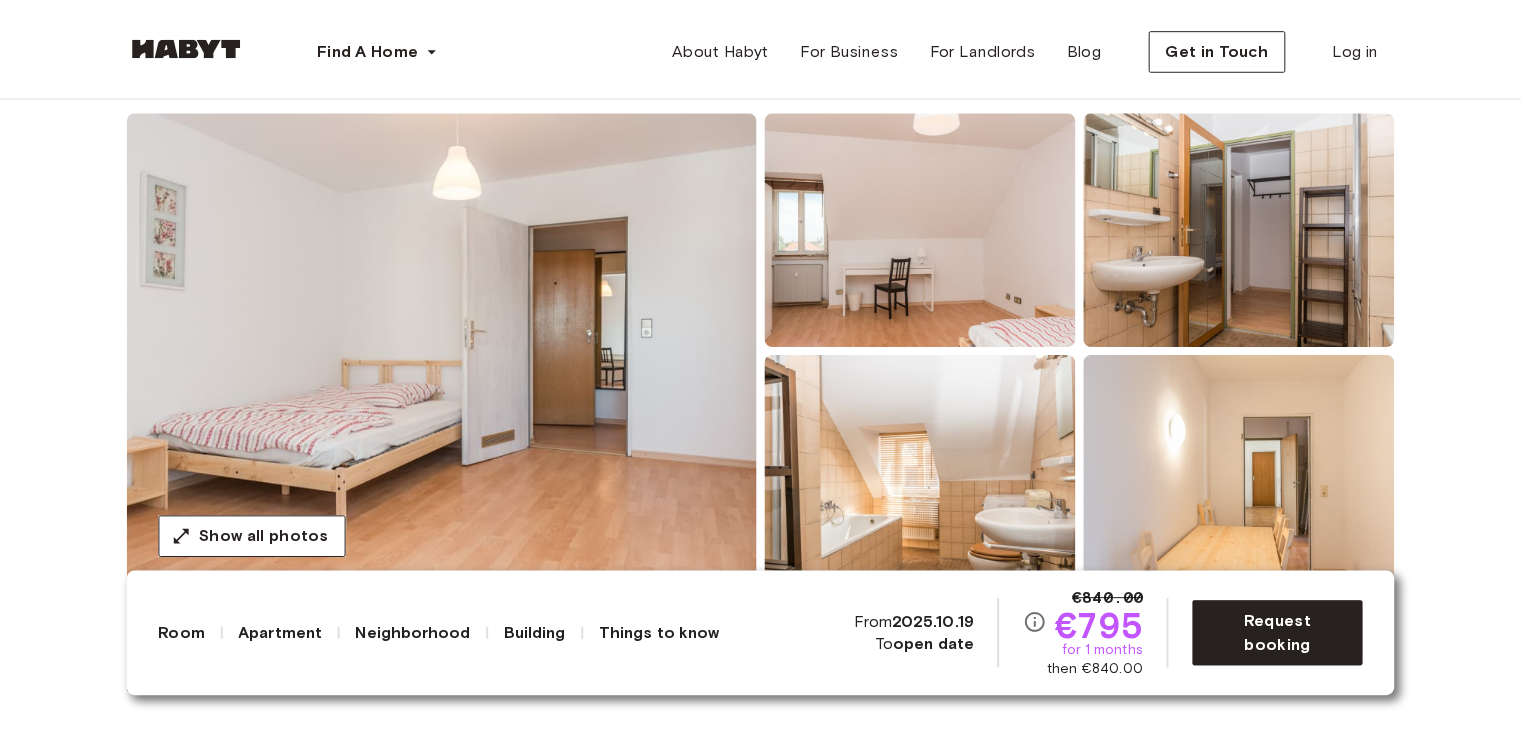 scroll, scrollTop: 0, scrollLeft: 0, axis: both 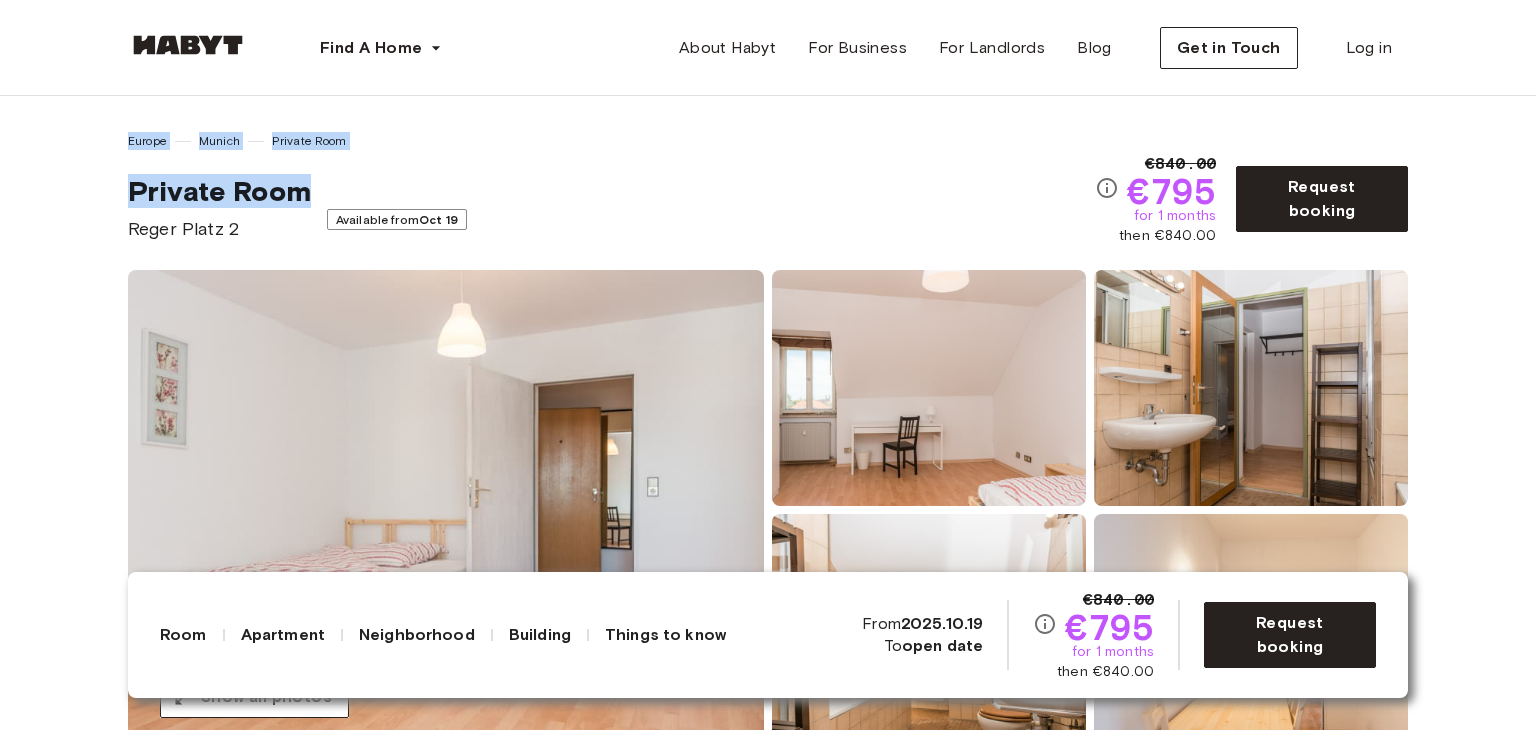 drag, startPoint x: 758, startPoint y: 77, endPoint x: 312, endPoint y: 172, distance: 456.0055 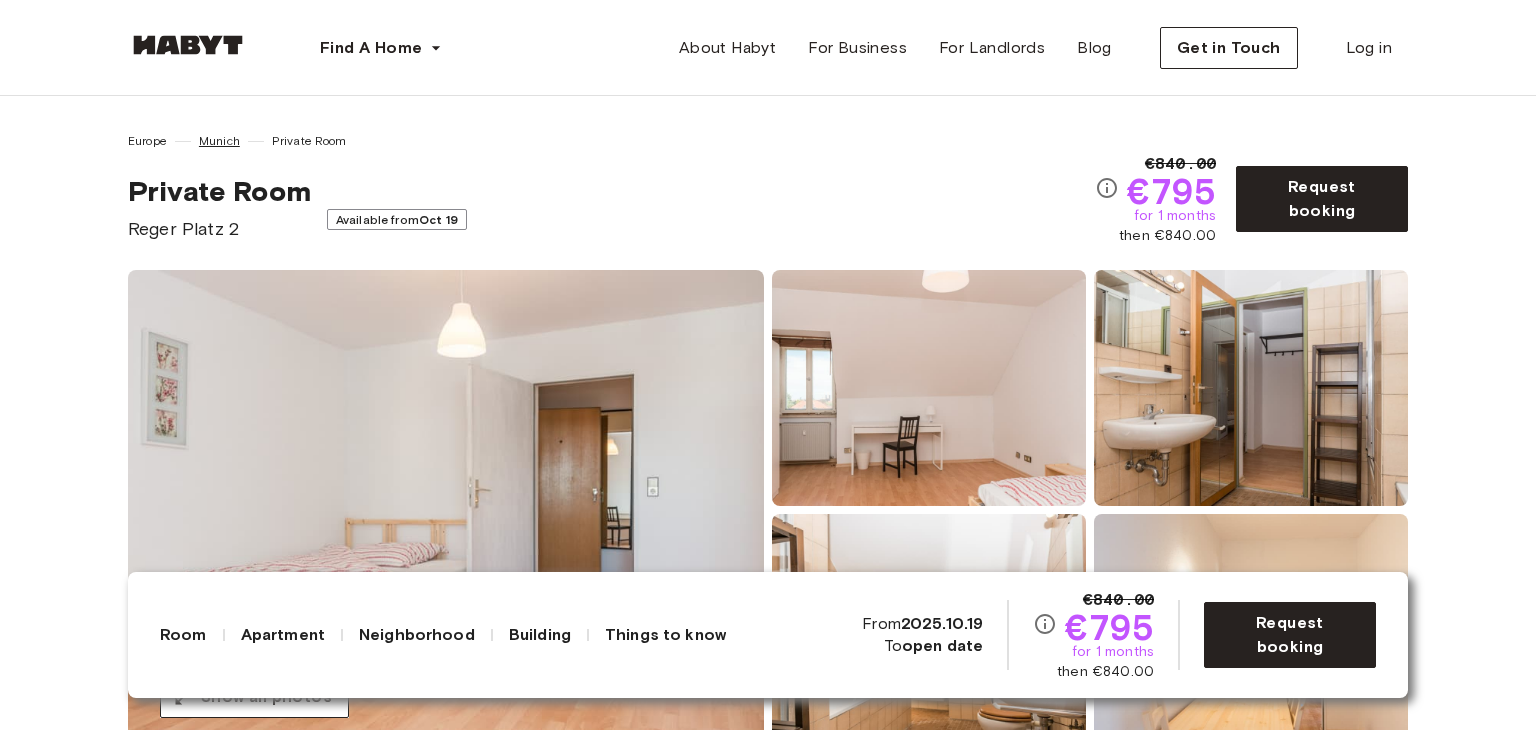 click on "Munich" at bounding box center [219, 141] 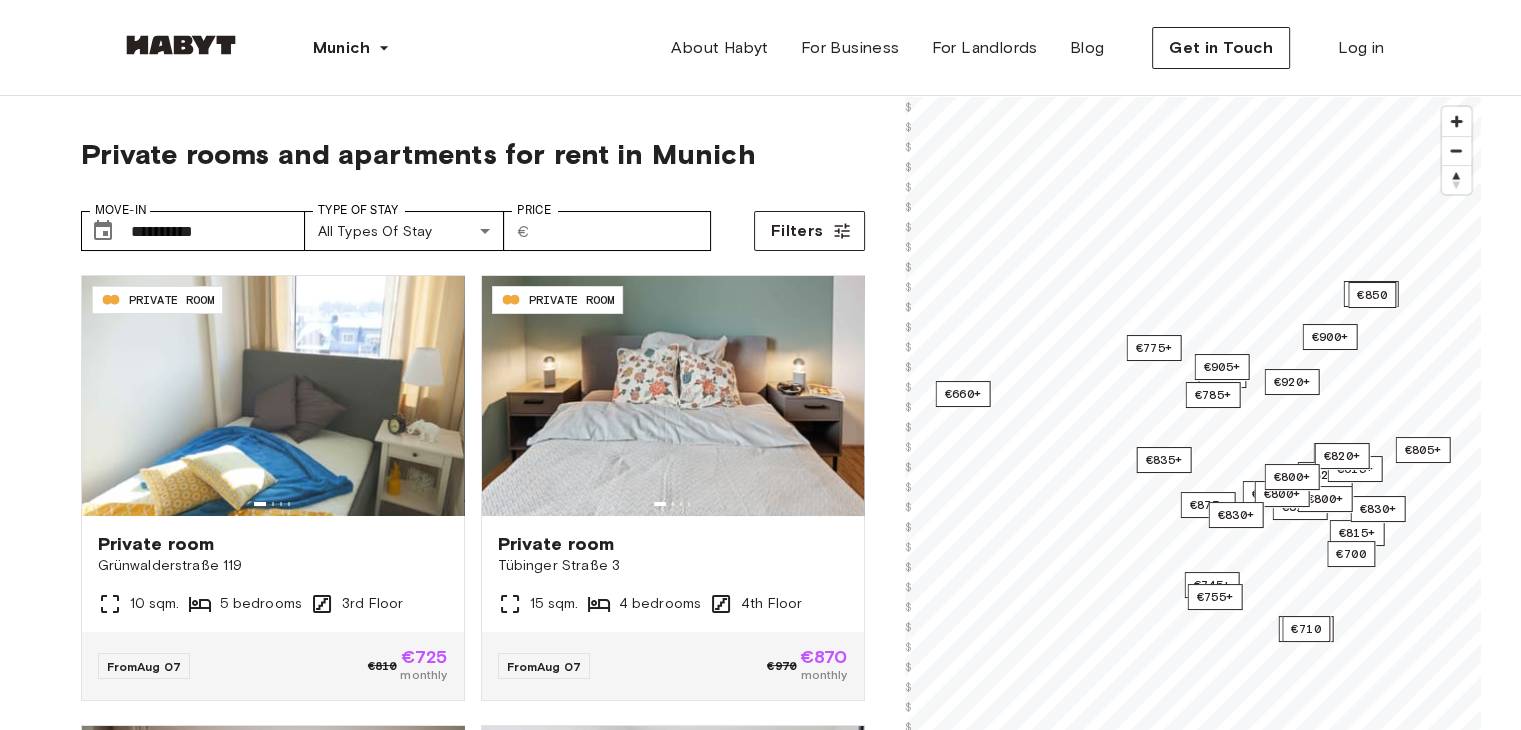 click on "**********" at bounding box center (760, 1989) 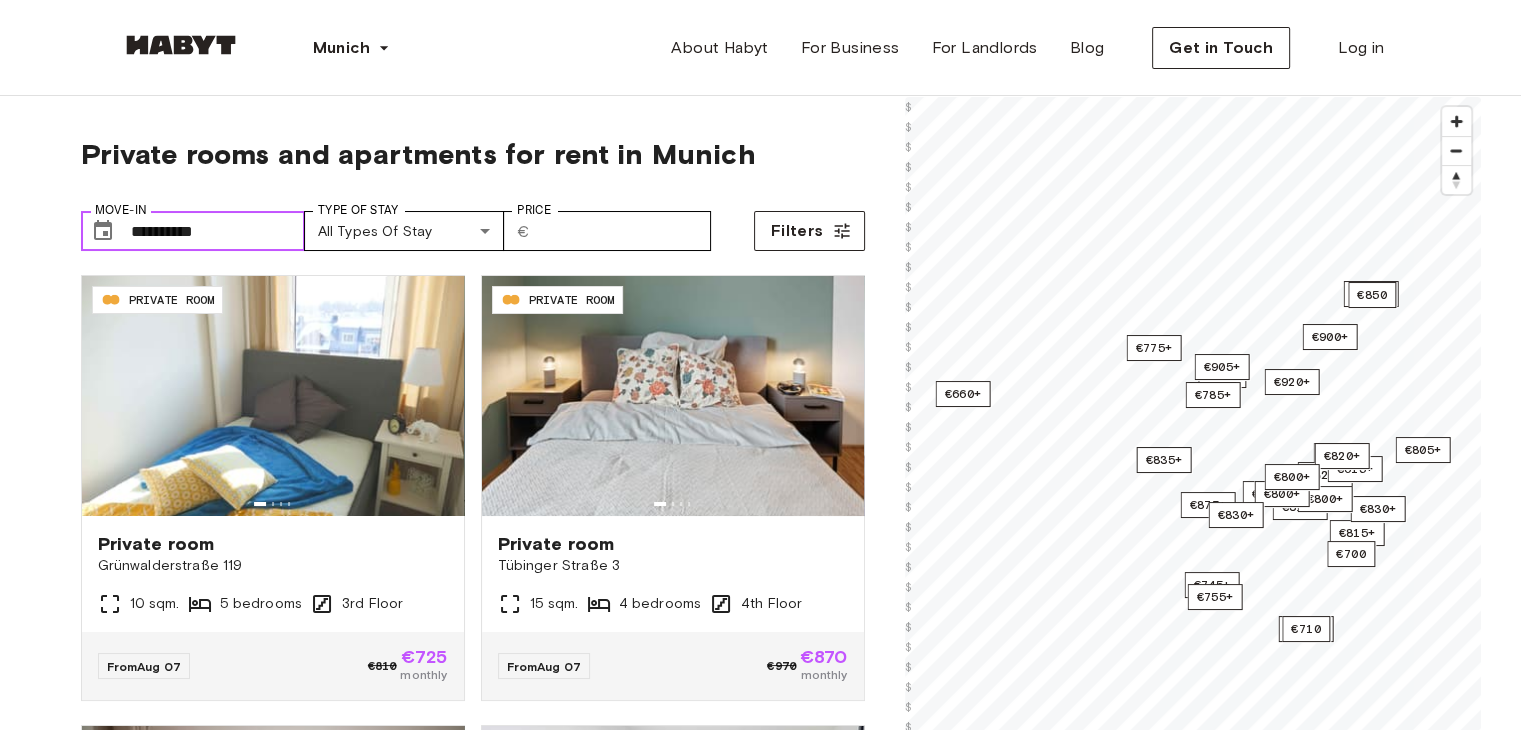 click on "**********" at bounding box center (218, 231) 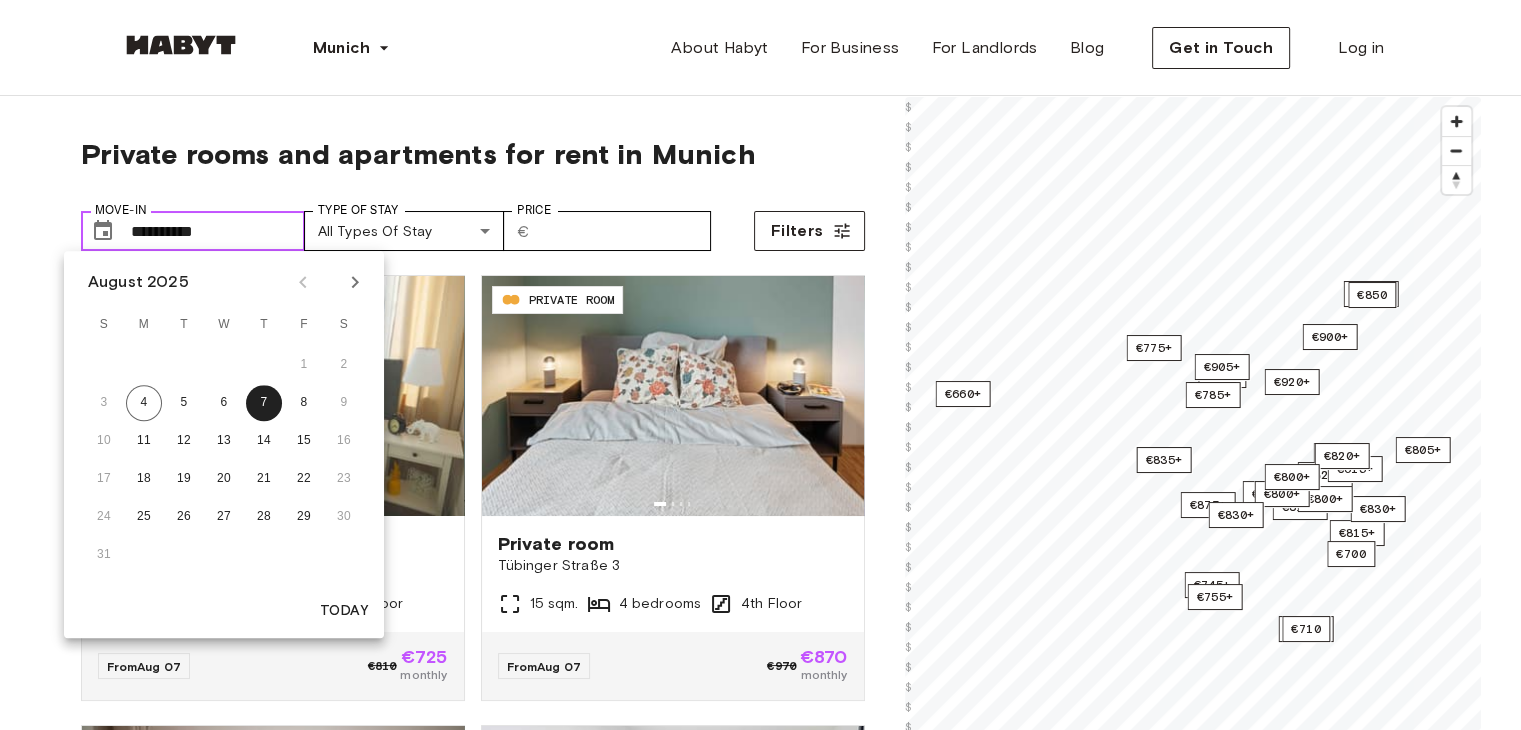 click on "**********" at bounding box center (218, 231) 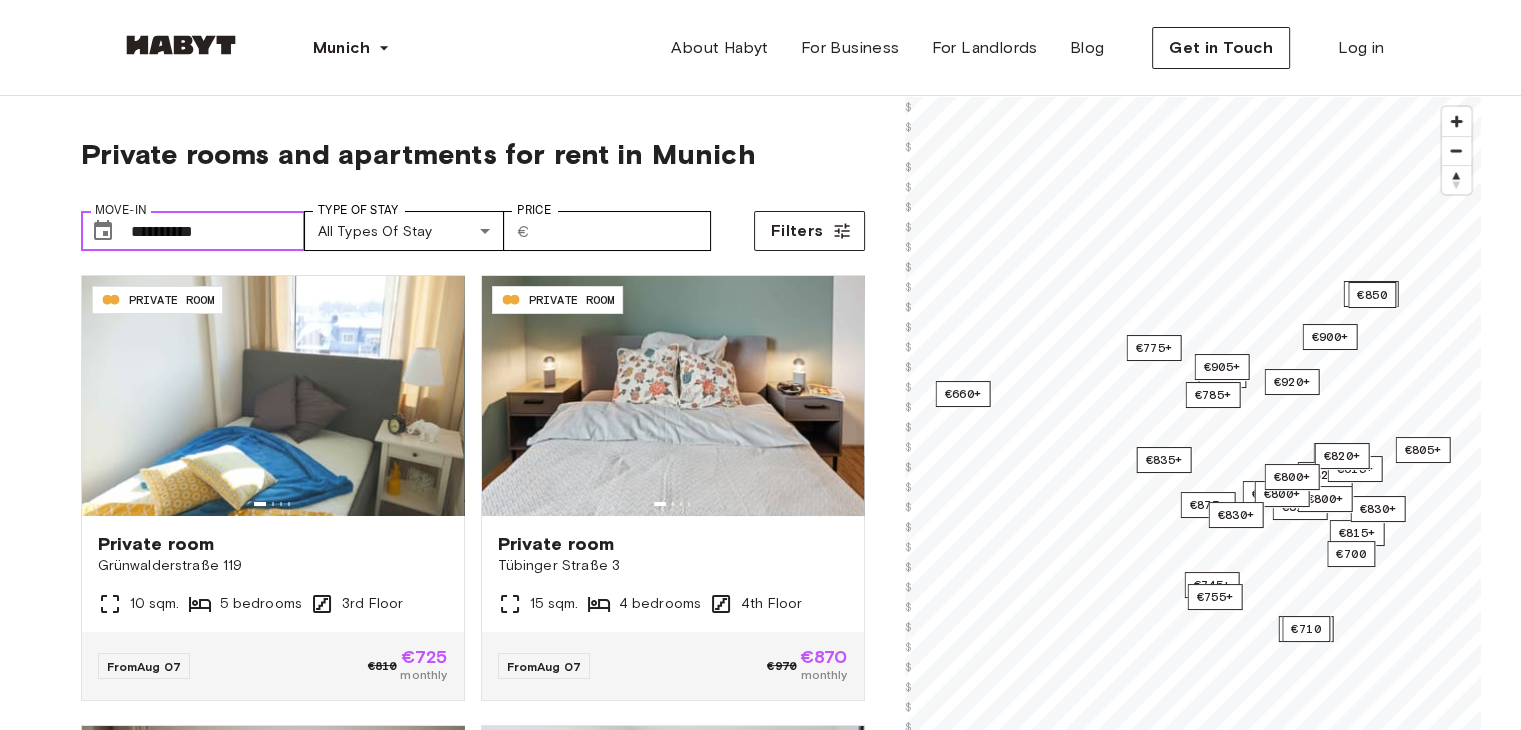 drag, startPoint x: 192, startPoint y: 236, endPoint x: 207, endPoint y: 268, distance: 35.341194 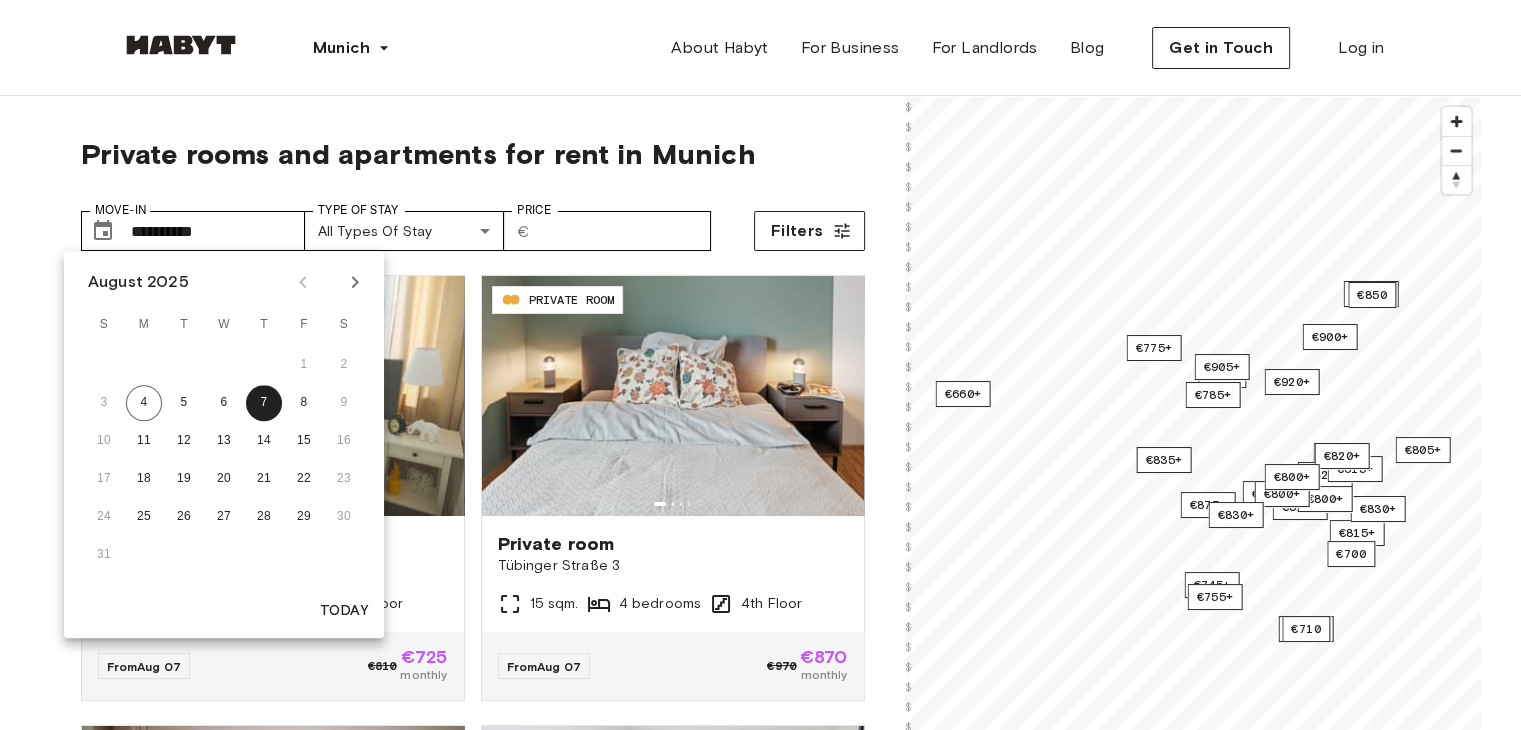 click 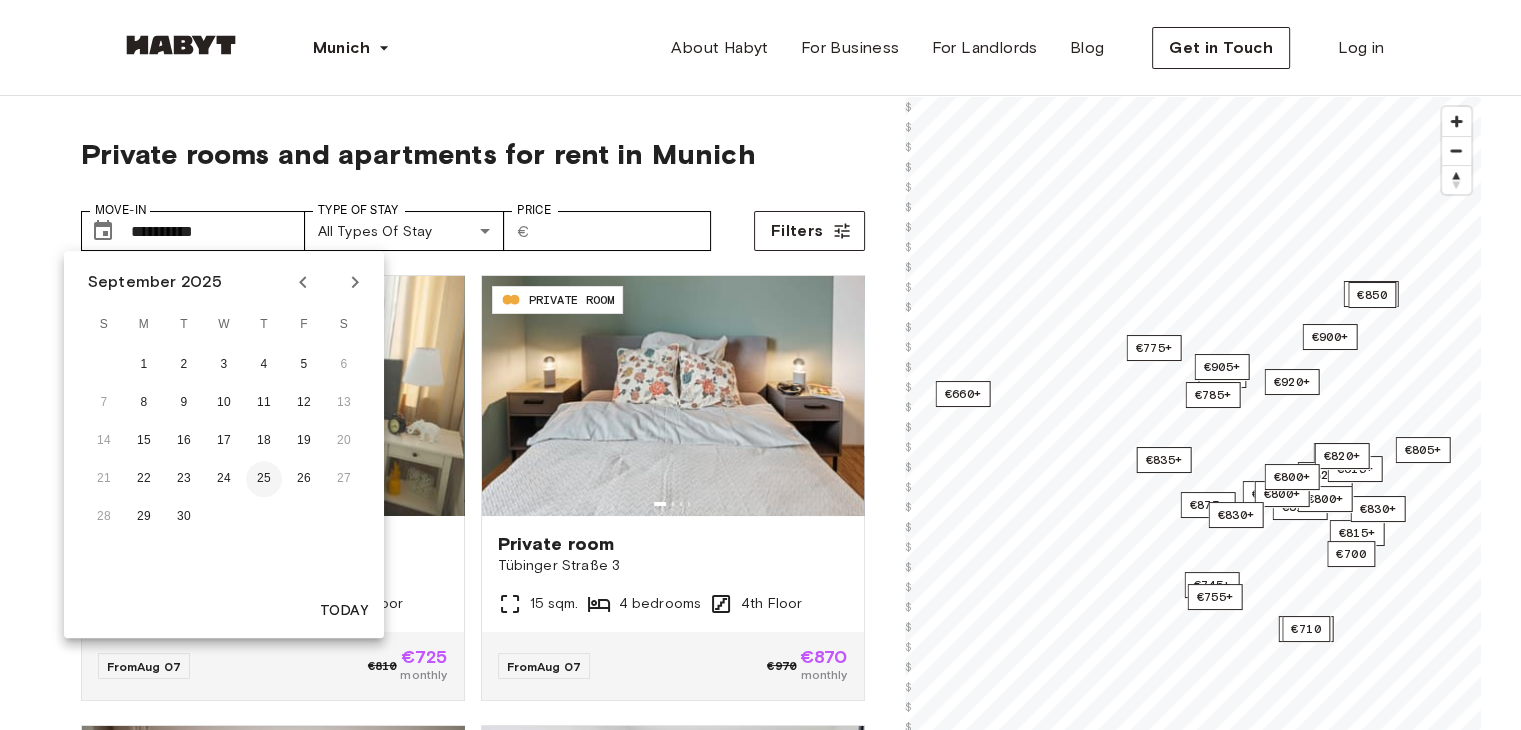 click on "25" at bounding box center (264, 479) 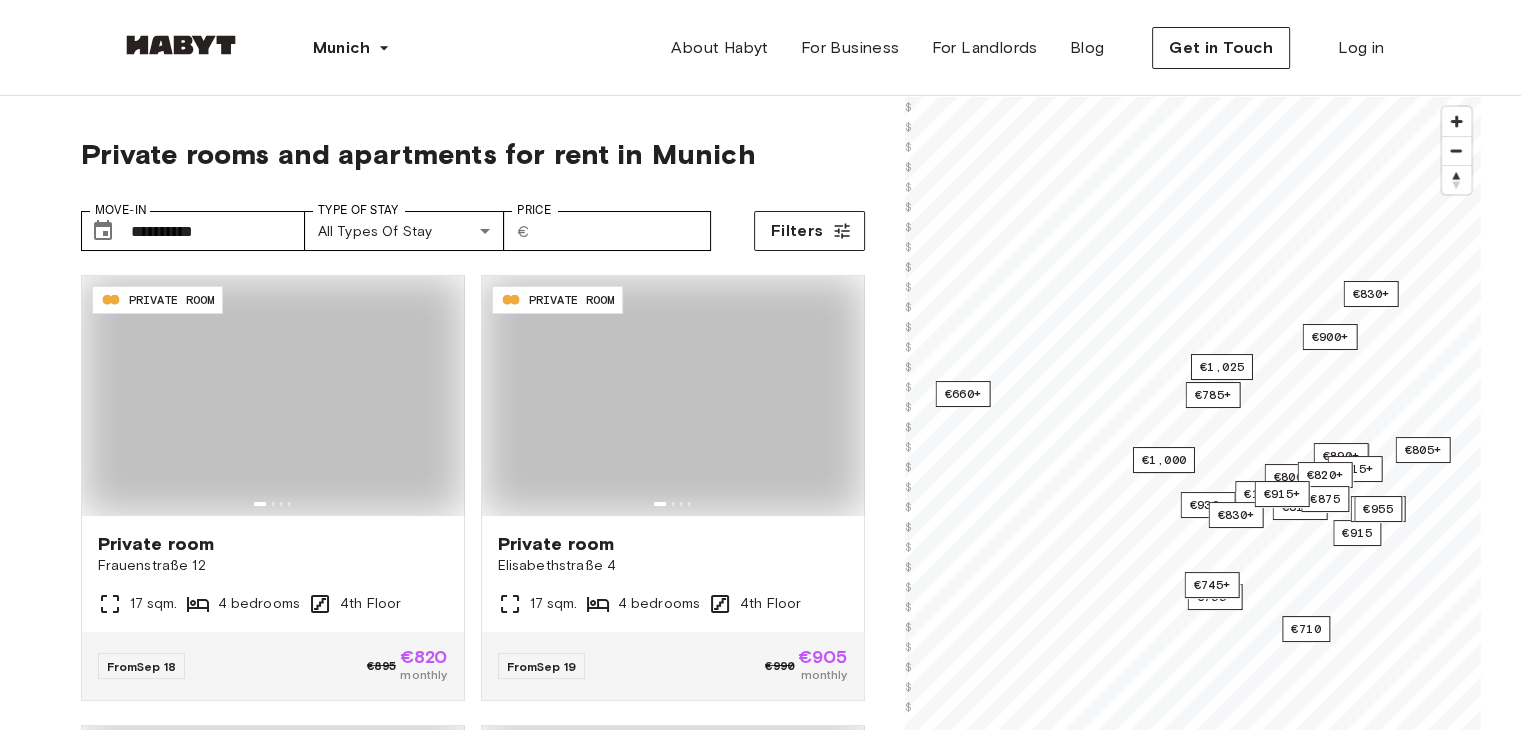 type on "**********" 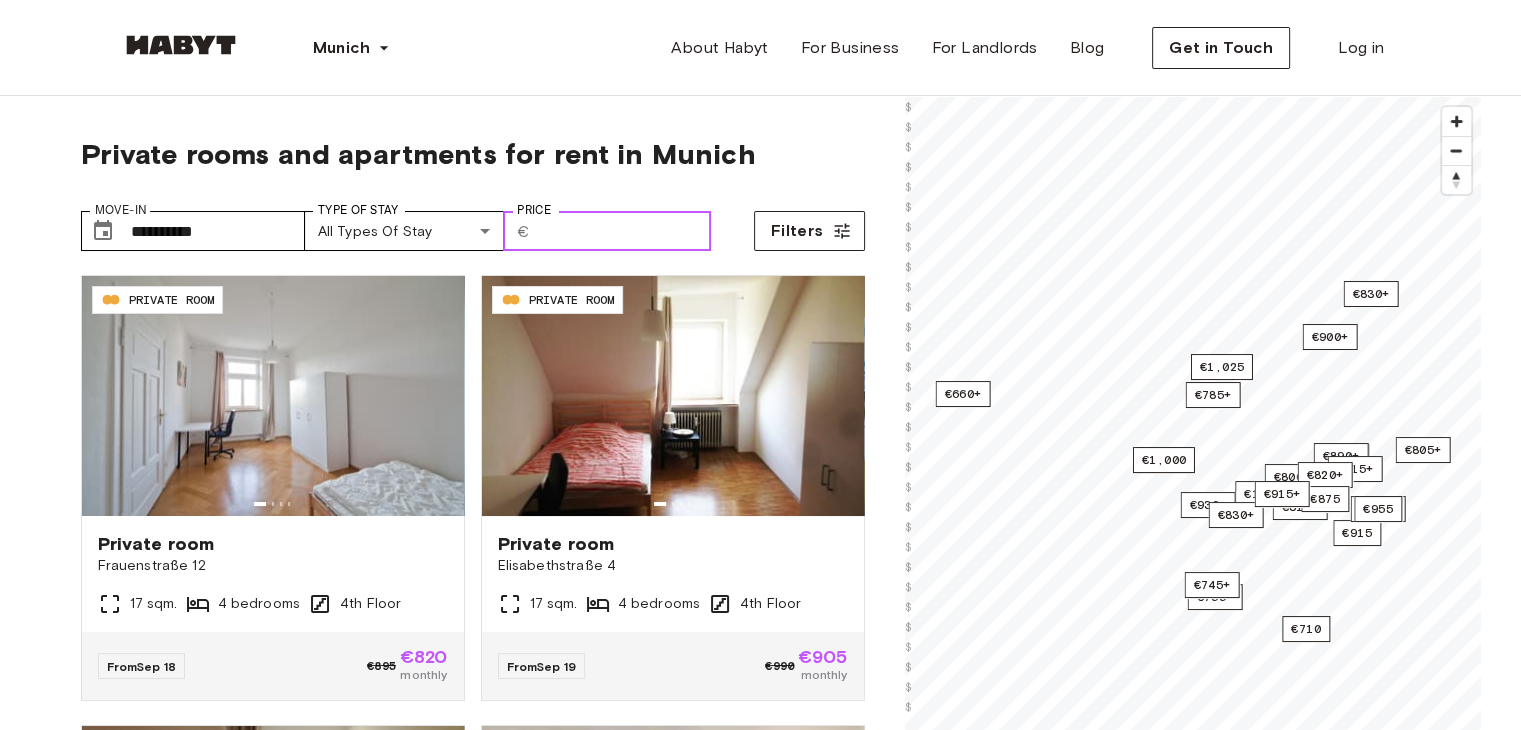 click on "Price" at bounding box center (624, 231) 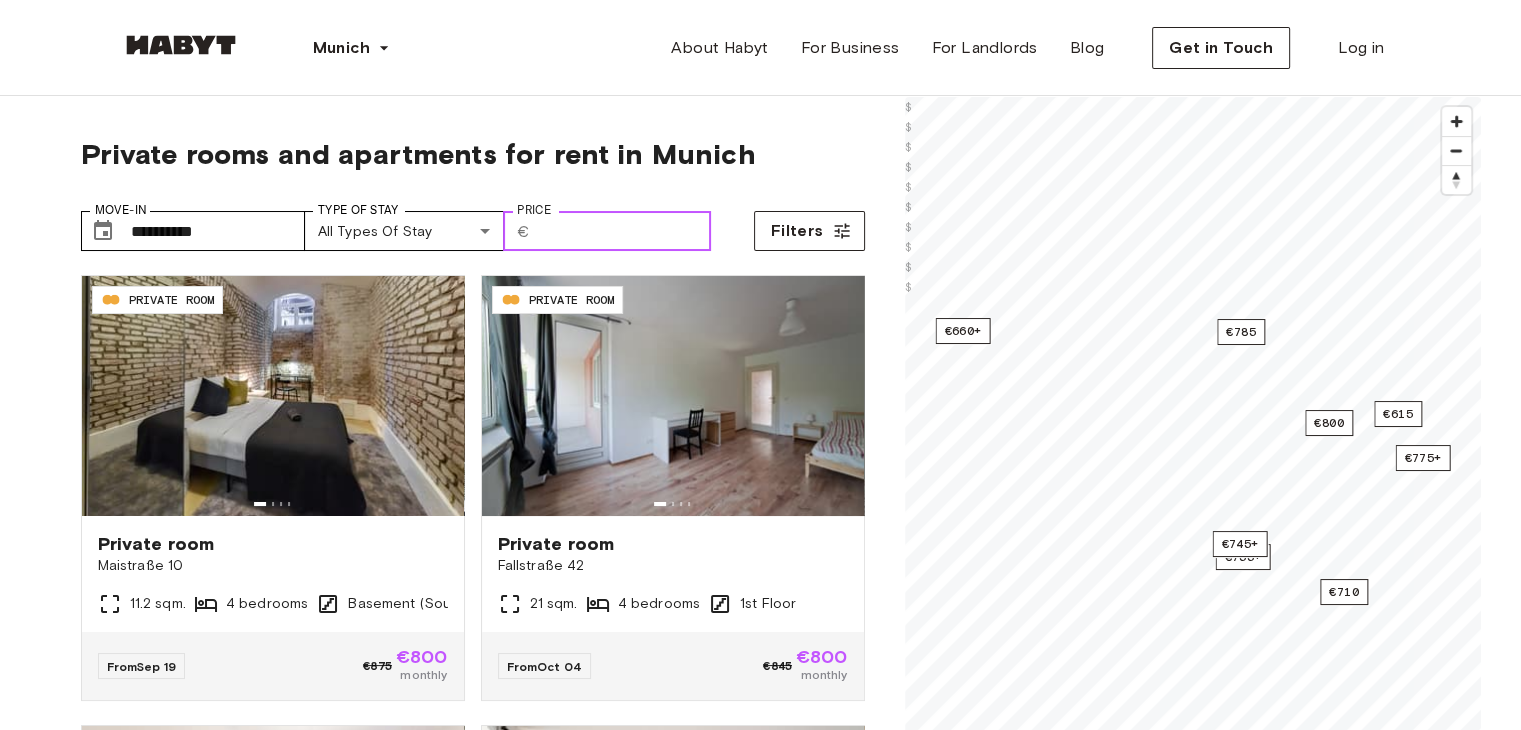 type on "***" 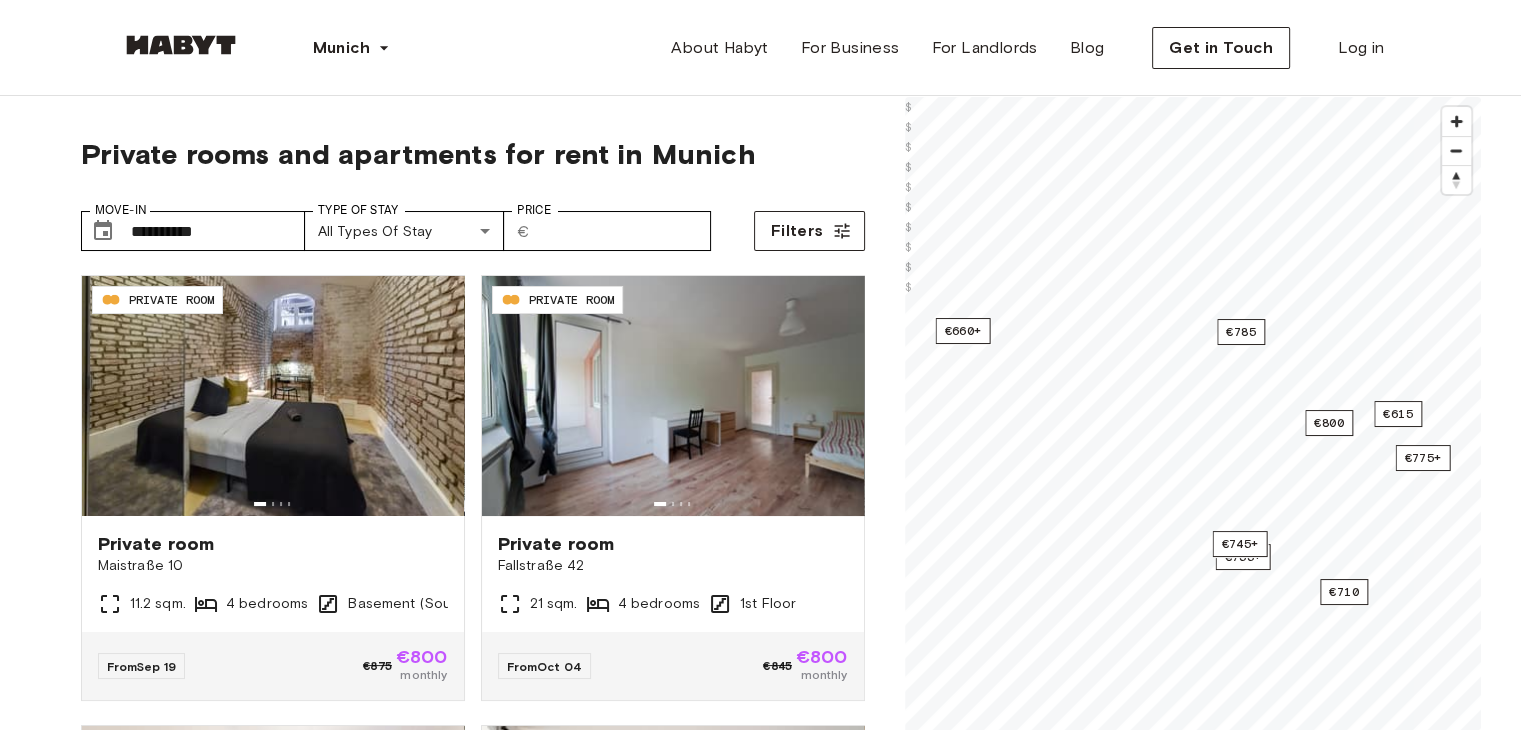 click on "**********" at bounding box center (760, 1989) 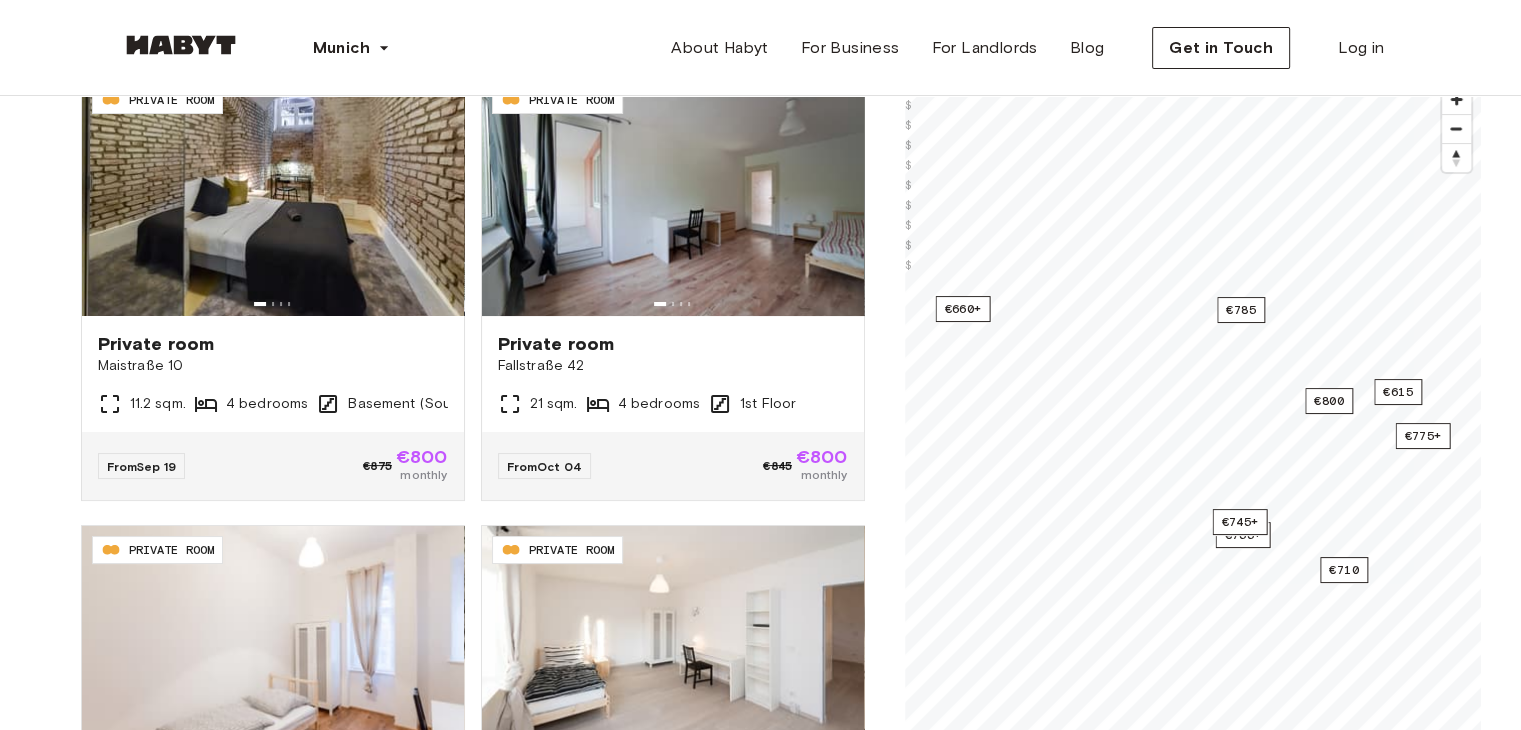 scroll, scrollTop: 200, scrollLeft: 0, axis: vertical 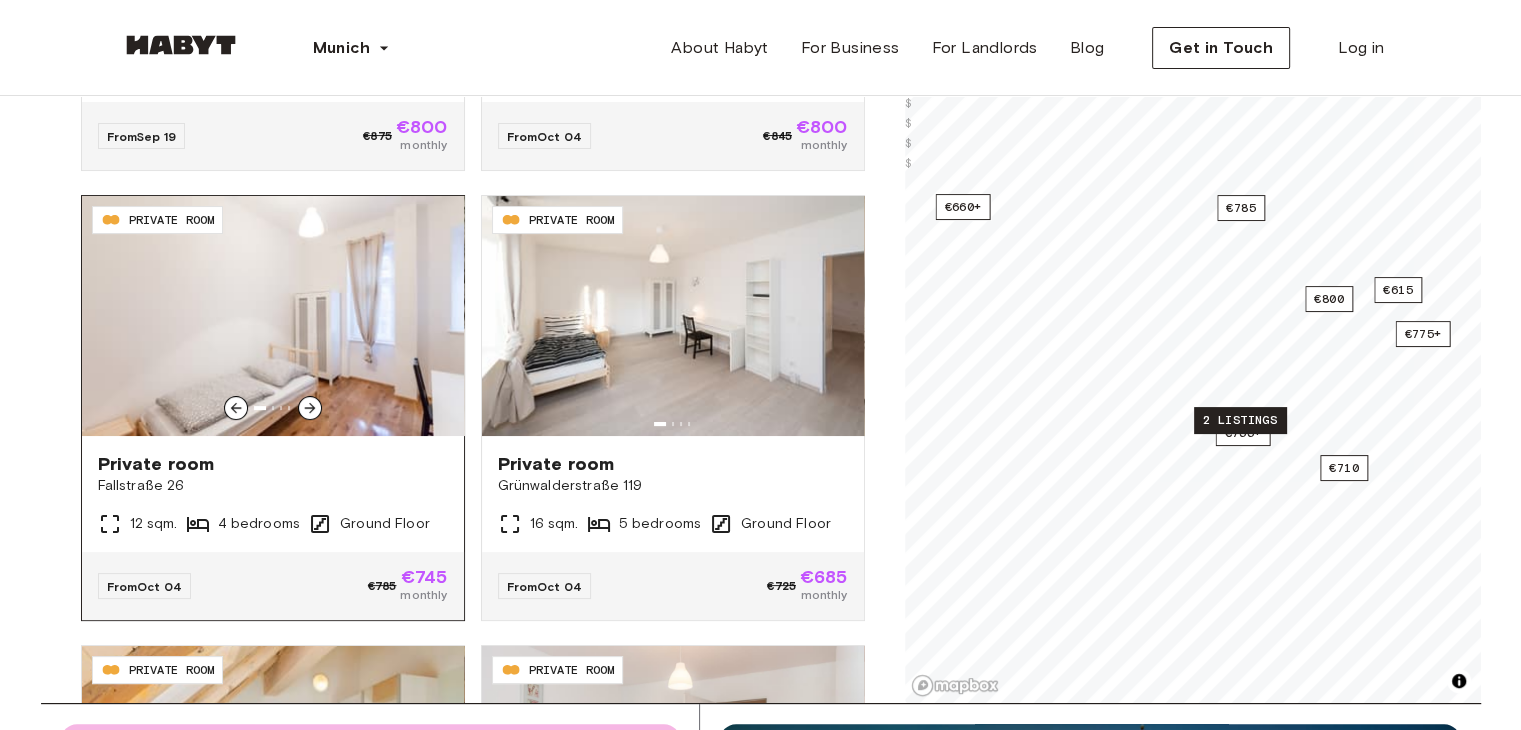 click 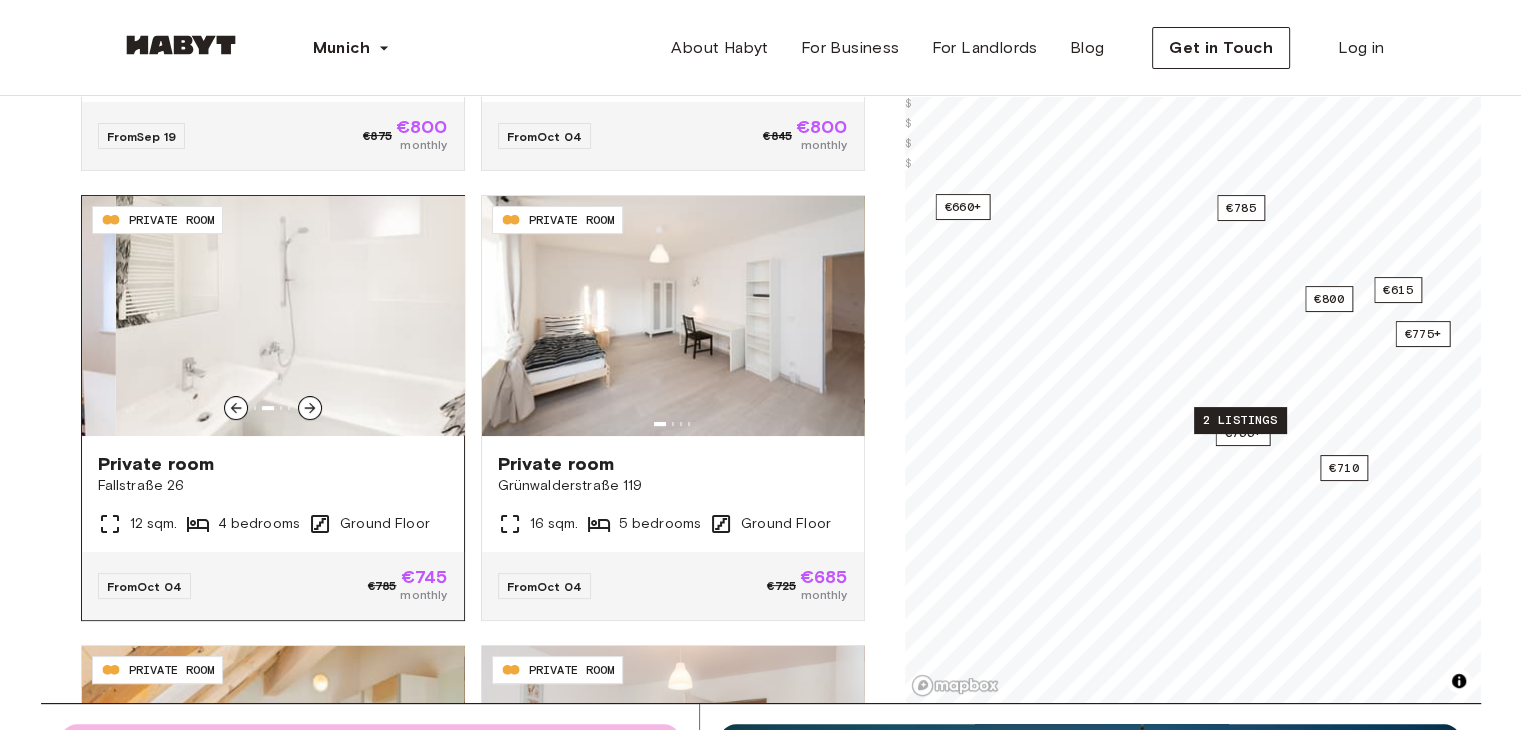 click 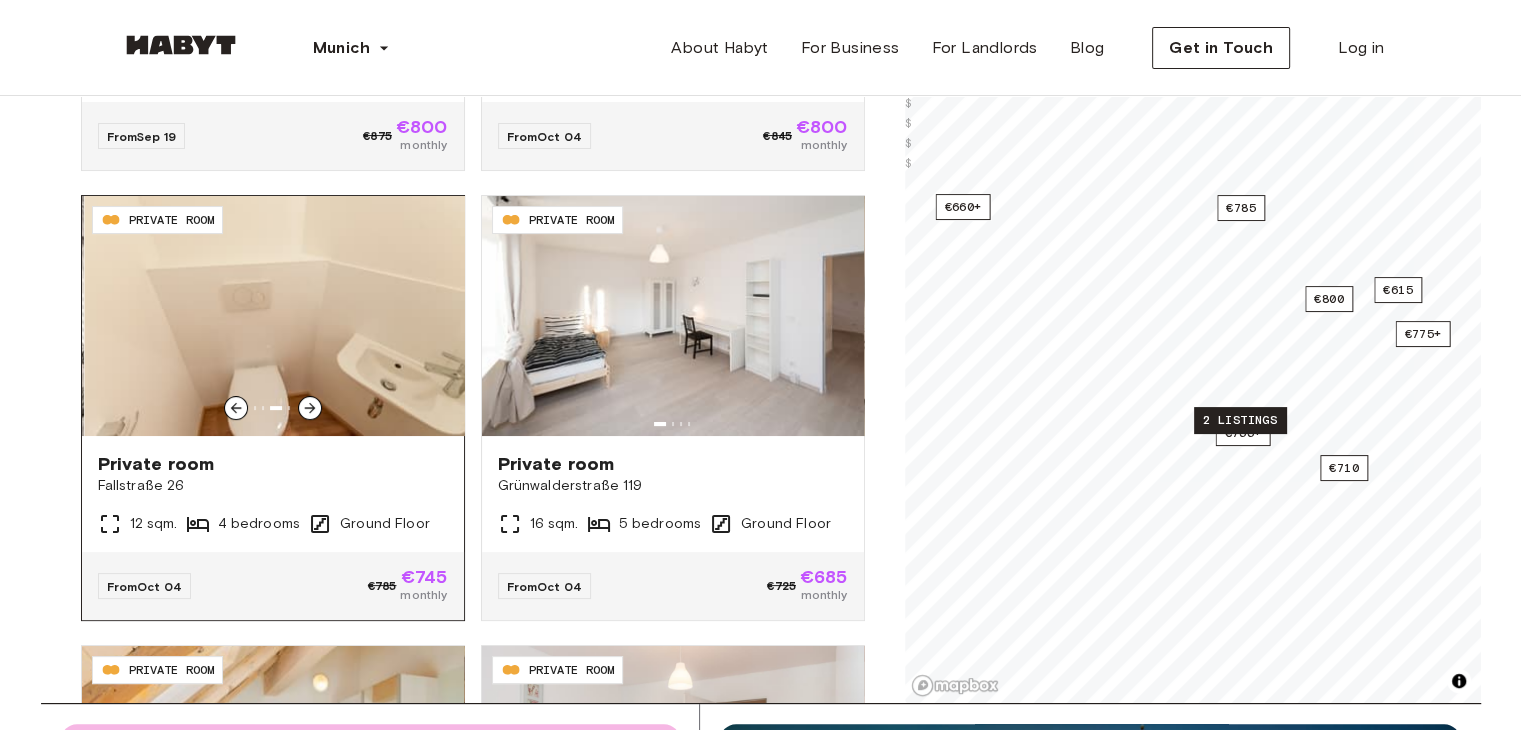 click 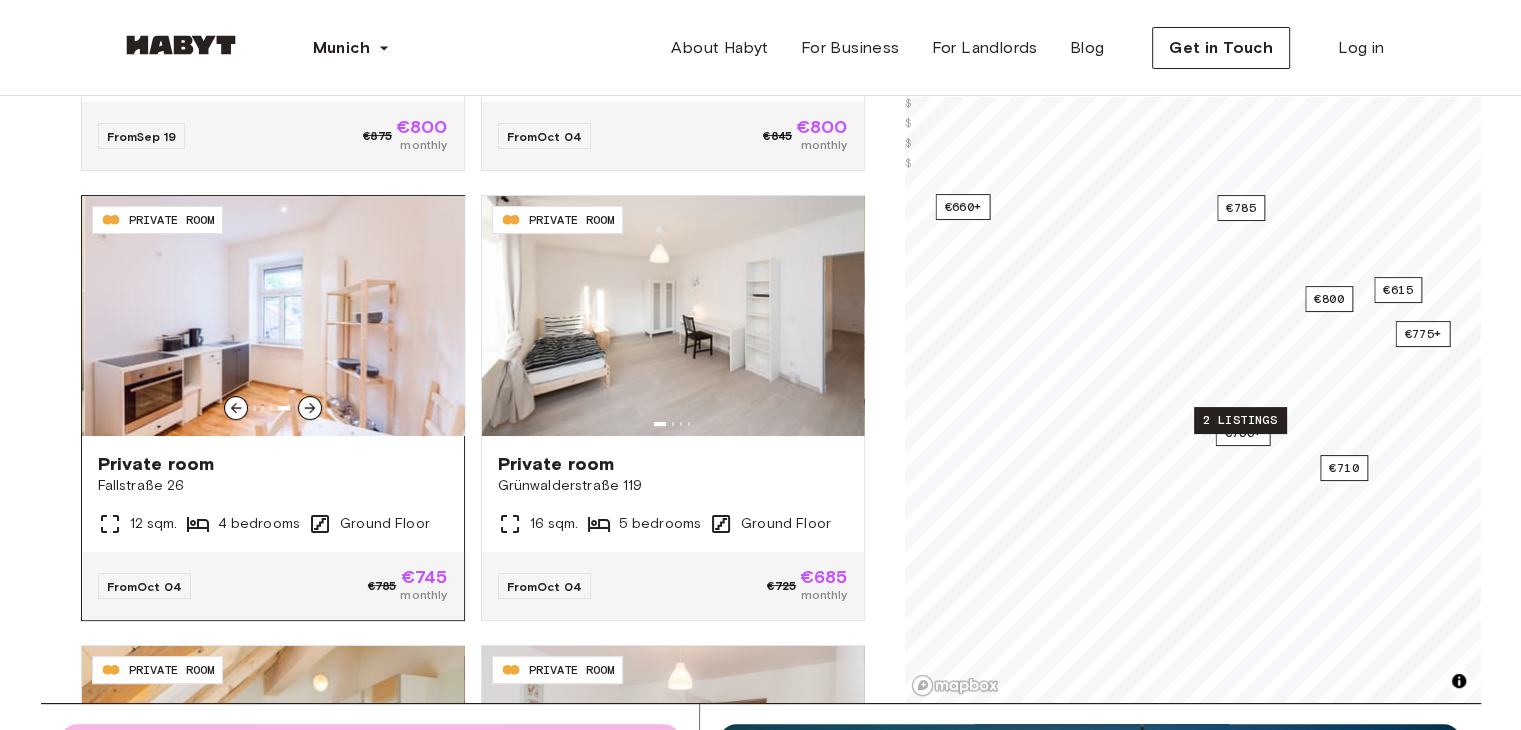 click 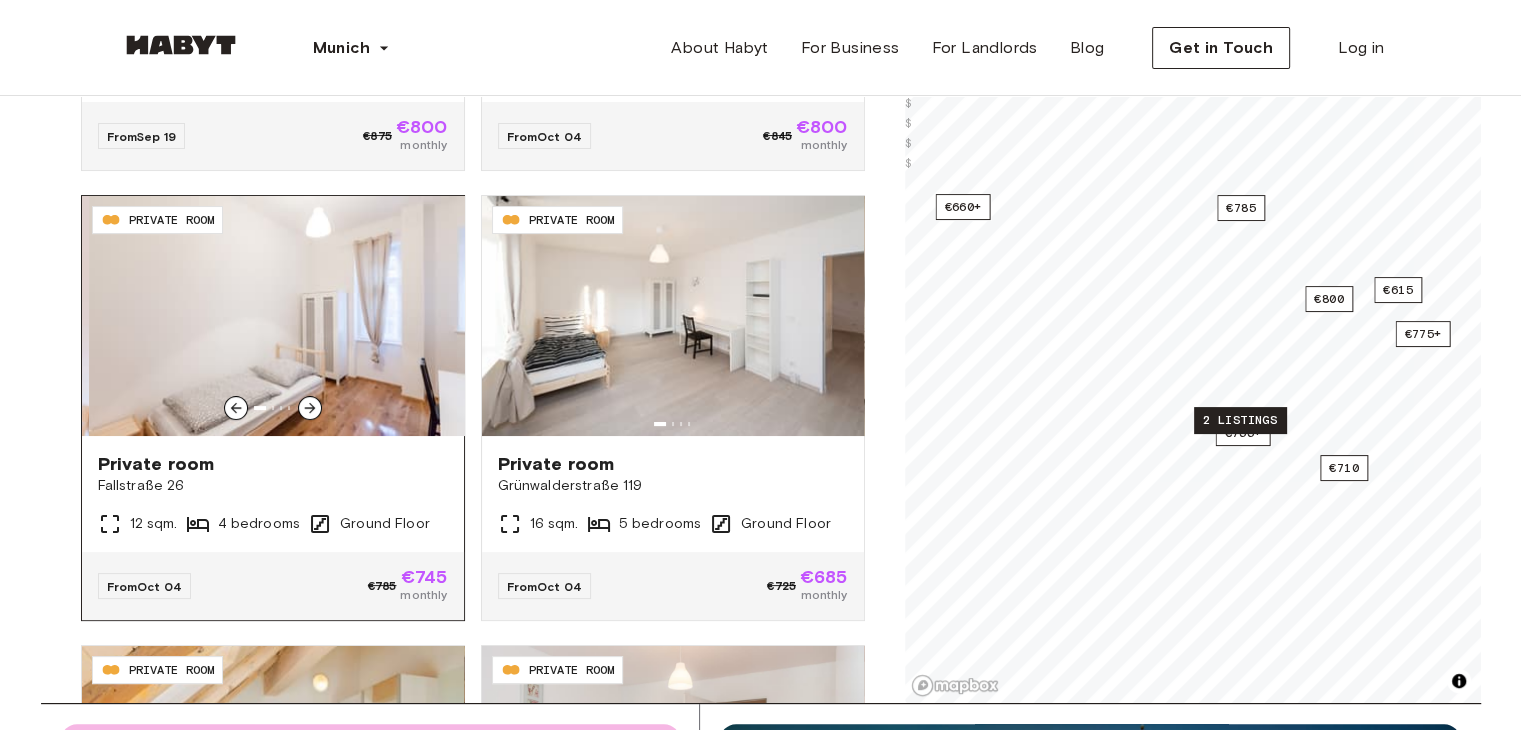 click 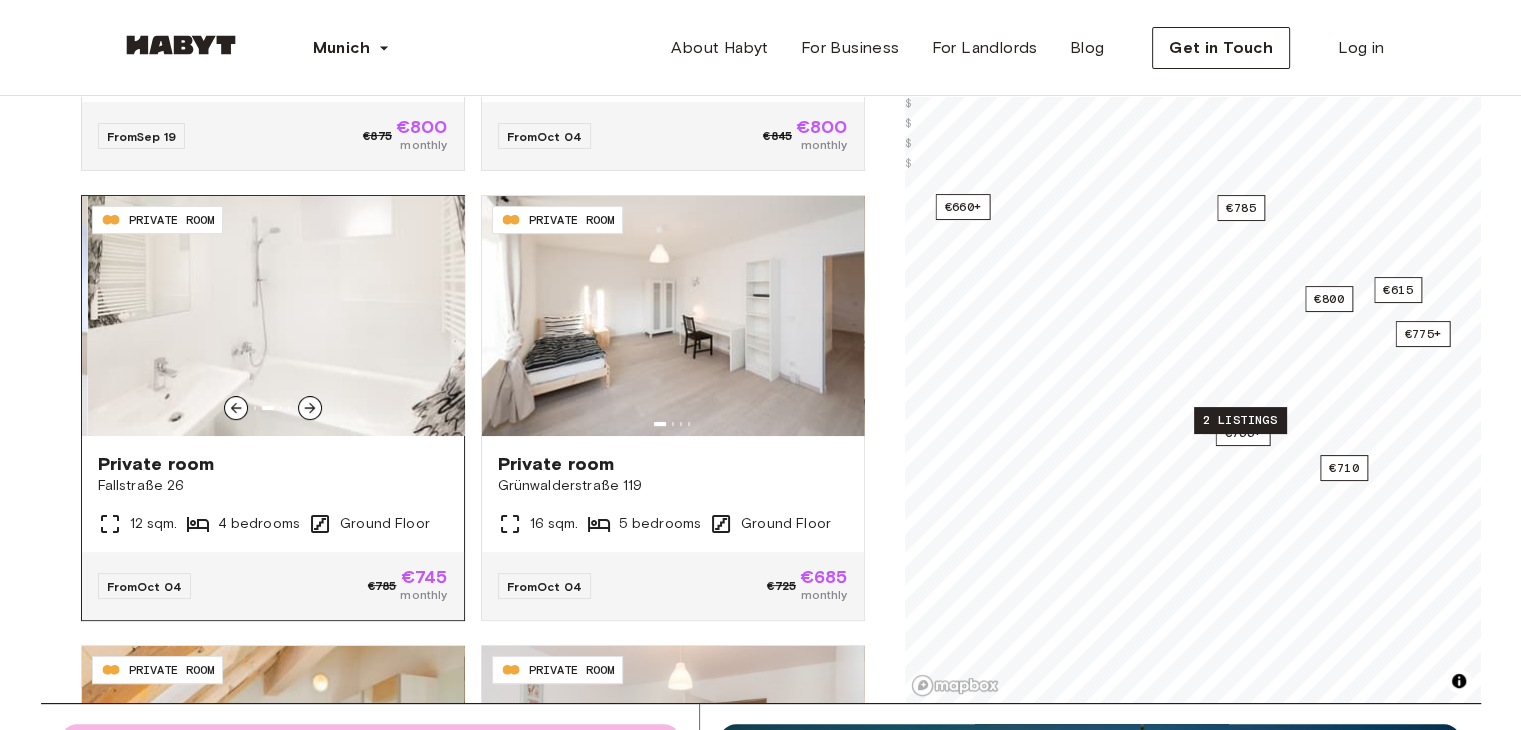 click 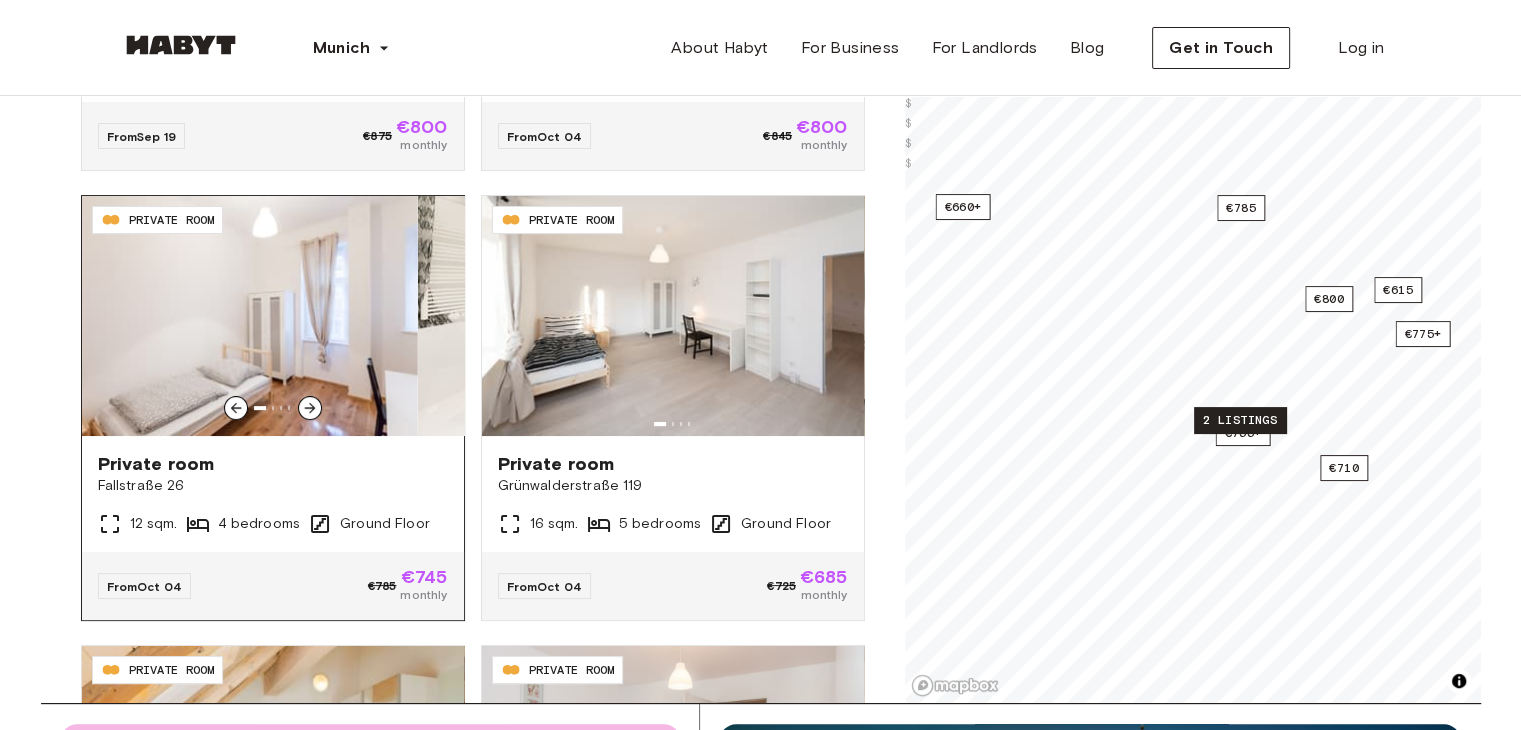 click 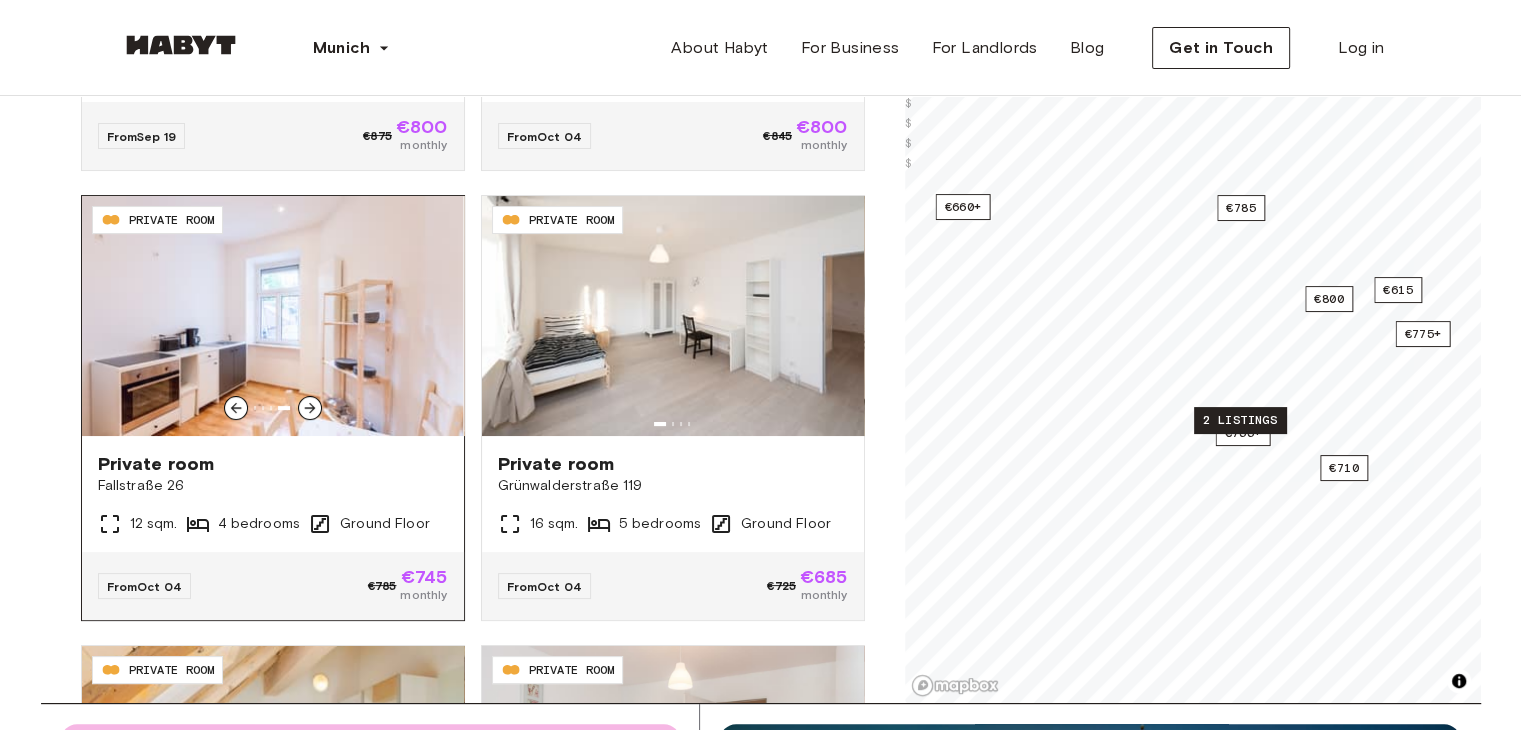 click at bounding box center [272, 316] 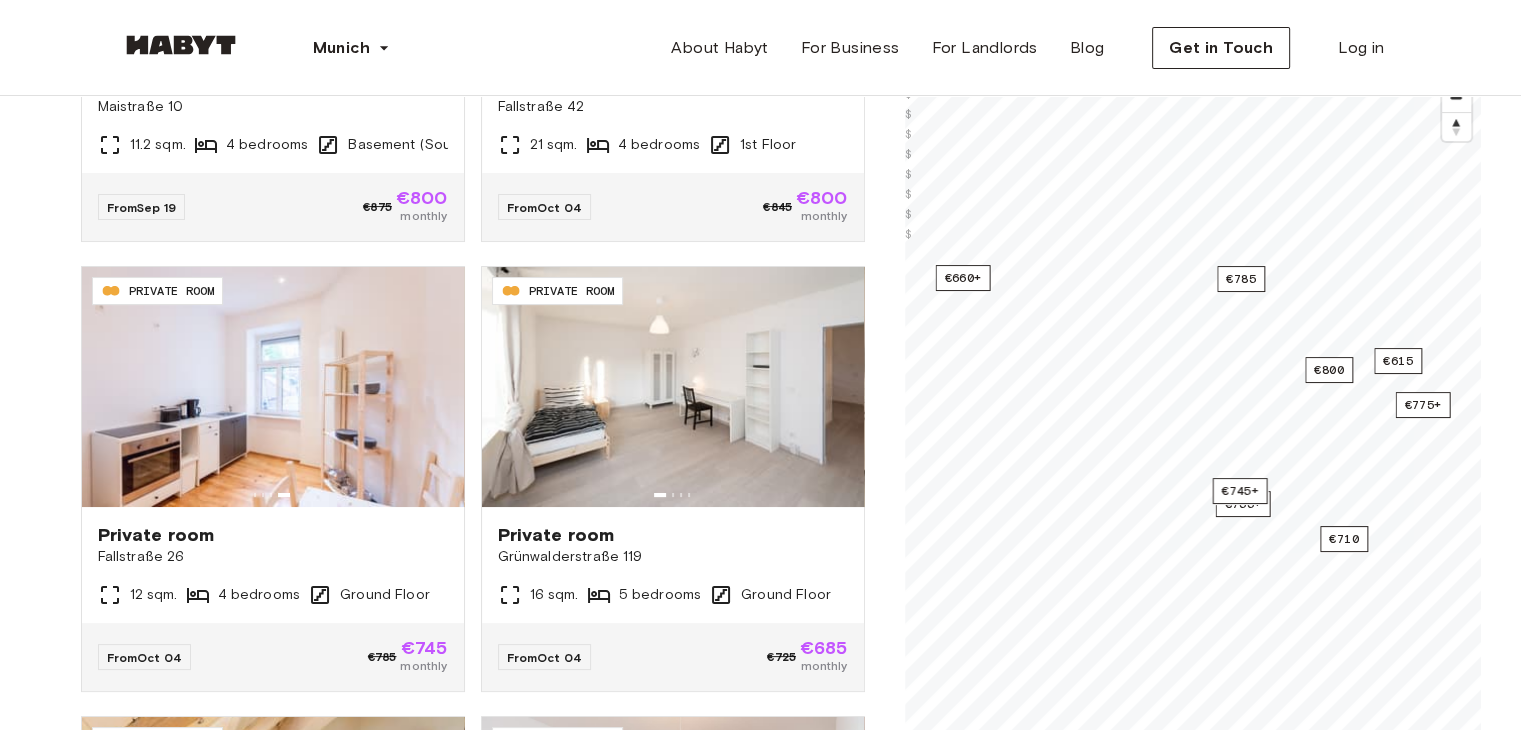 scroll, scrollTop: 120, scrollLeft: 0, axis: vertical 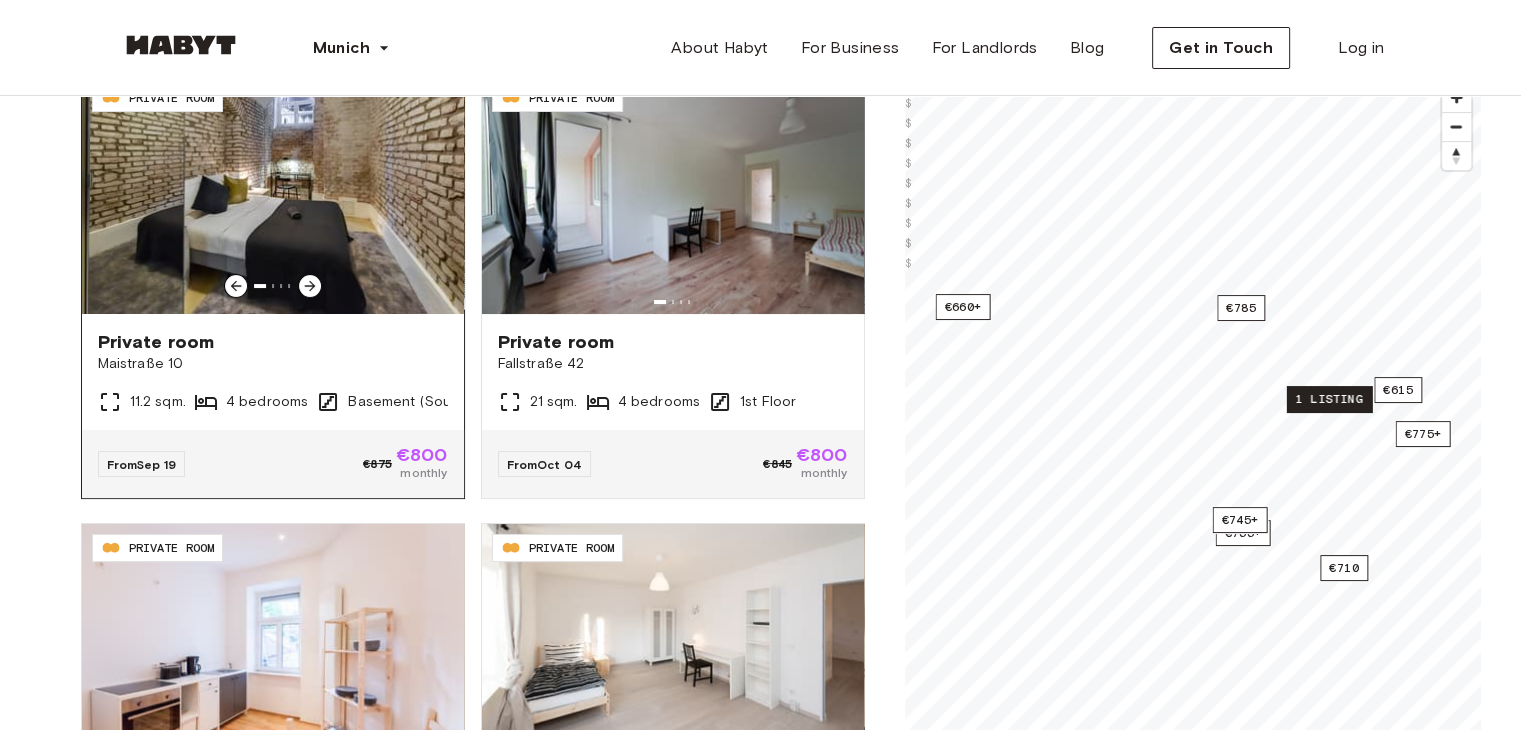 click on "From  Sep 19 €875 €800 monthly" at bounding box center [273, 464] 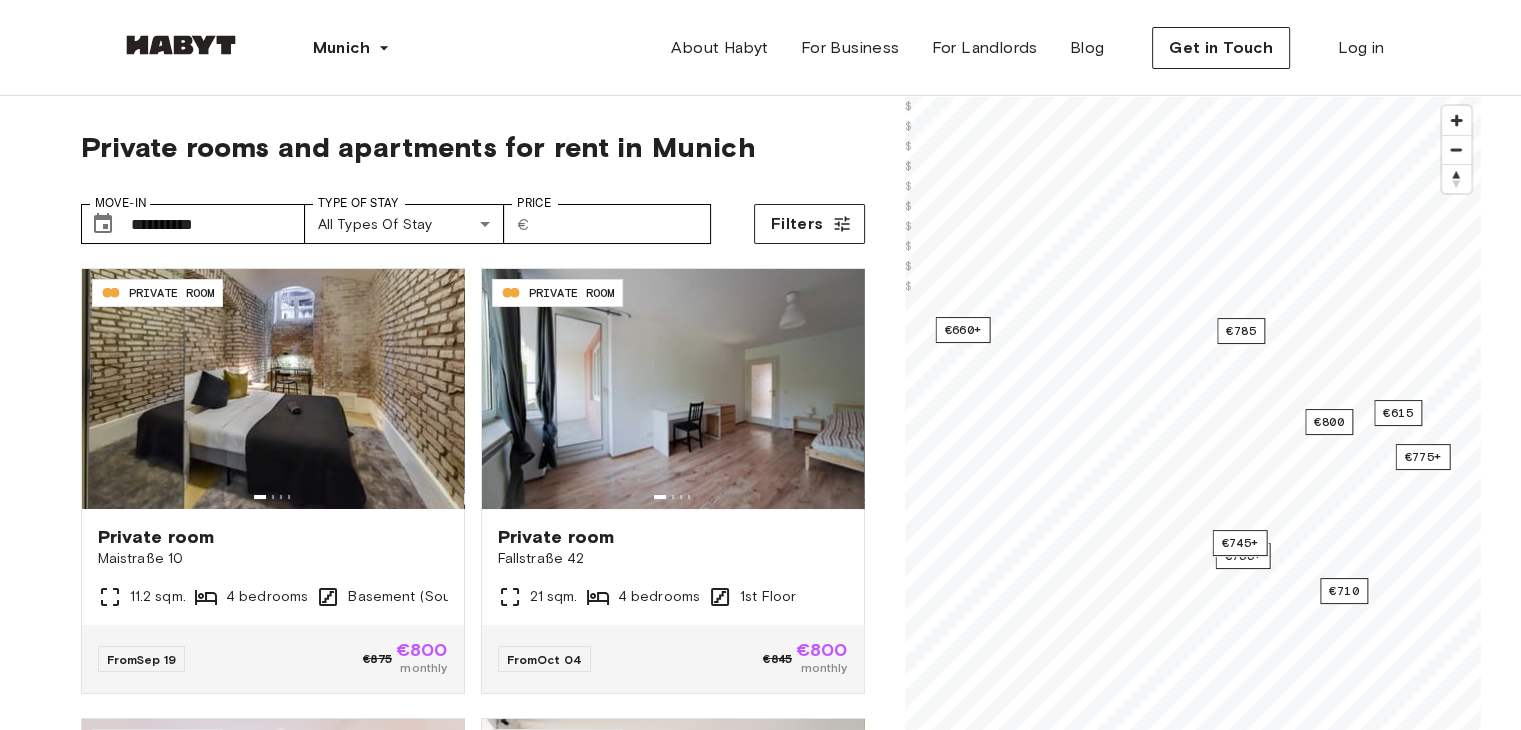scroll, scrollTop: 0, scrollLeft: 0, axis: both 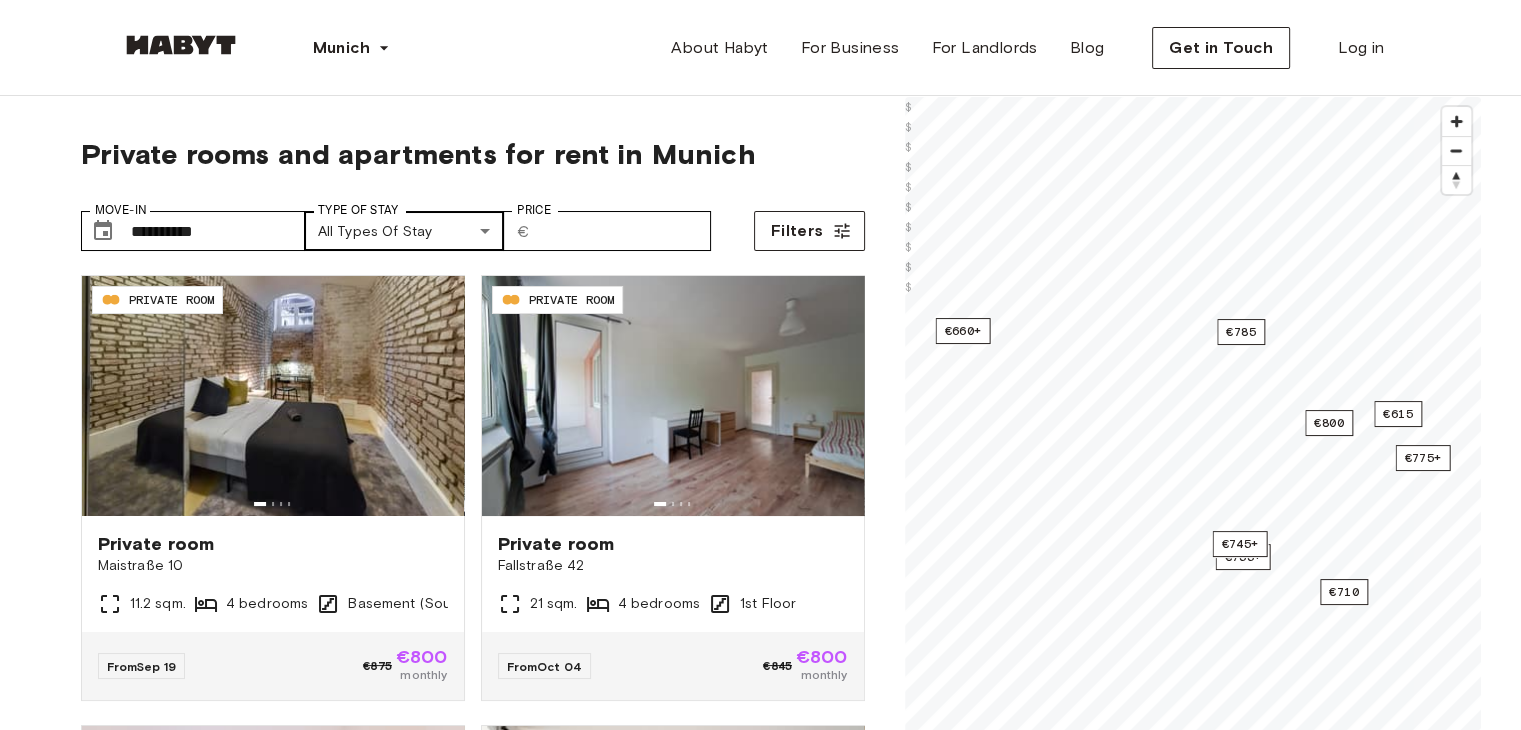 click on "**********" at bounding box center (760, 2408) 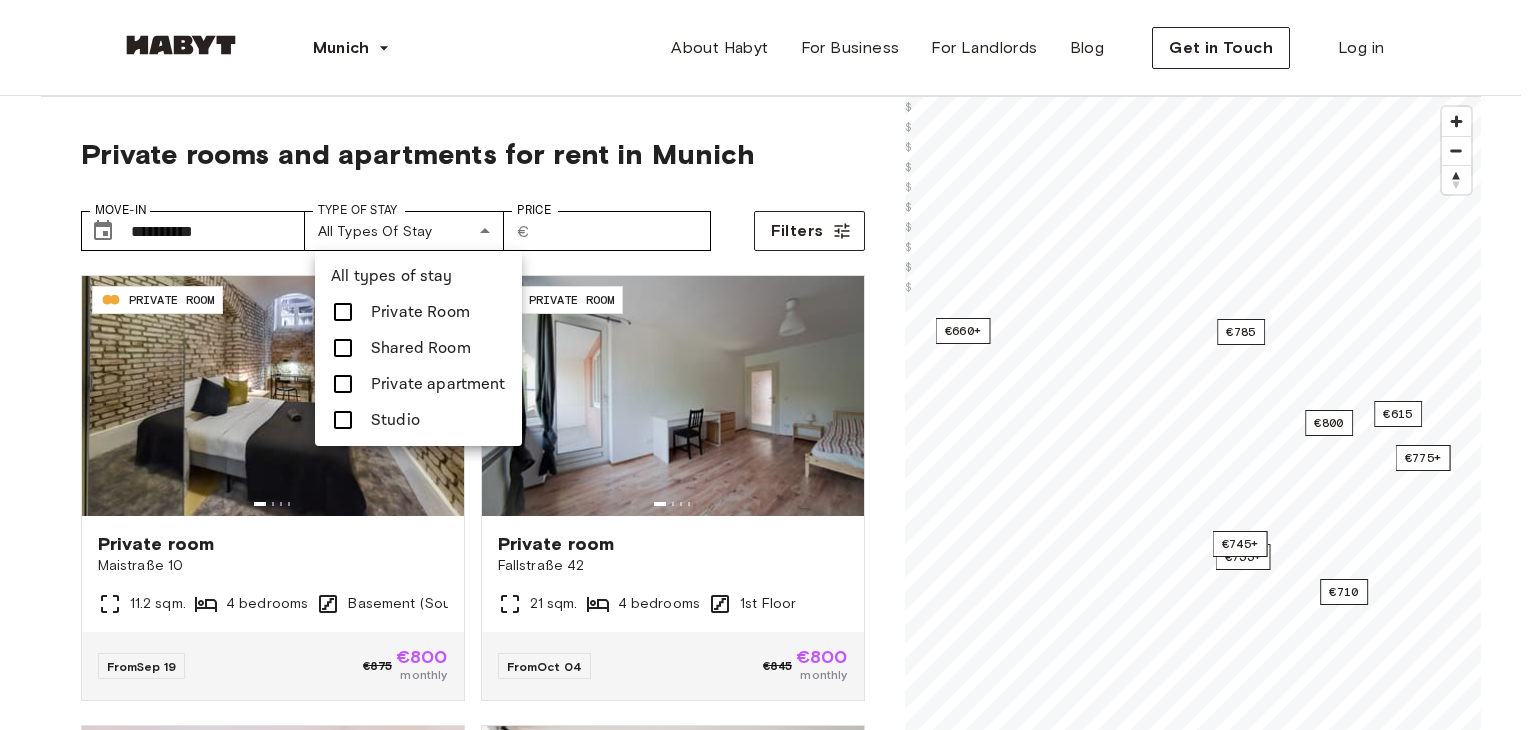 click on "Studio" at bounding box center (418, 420) 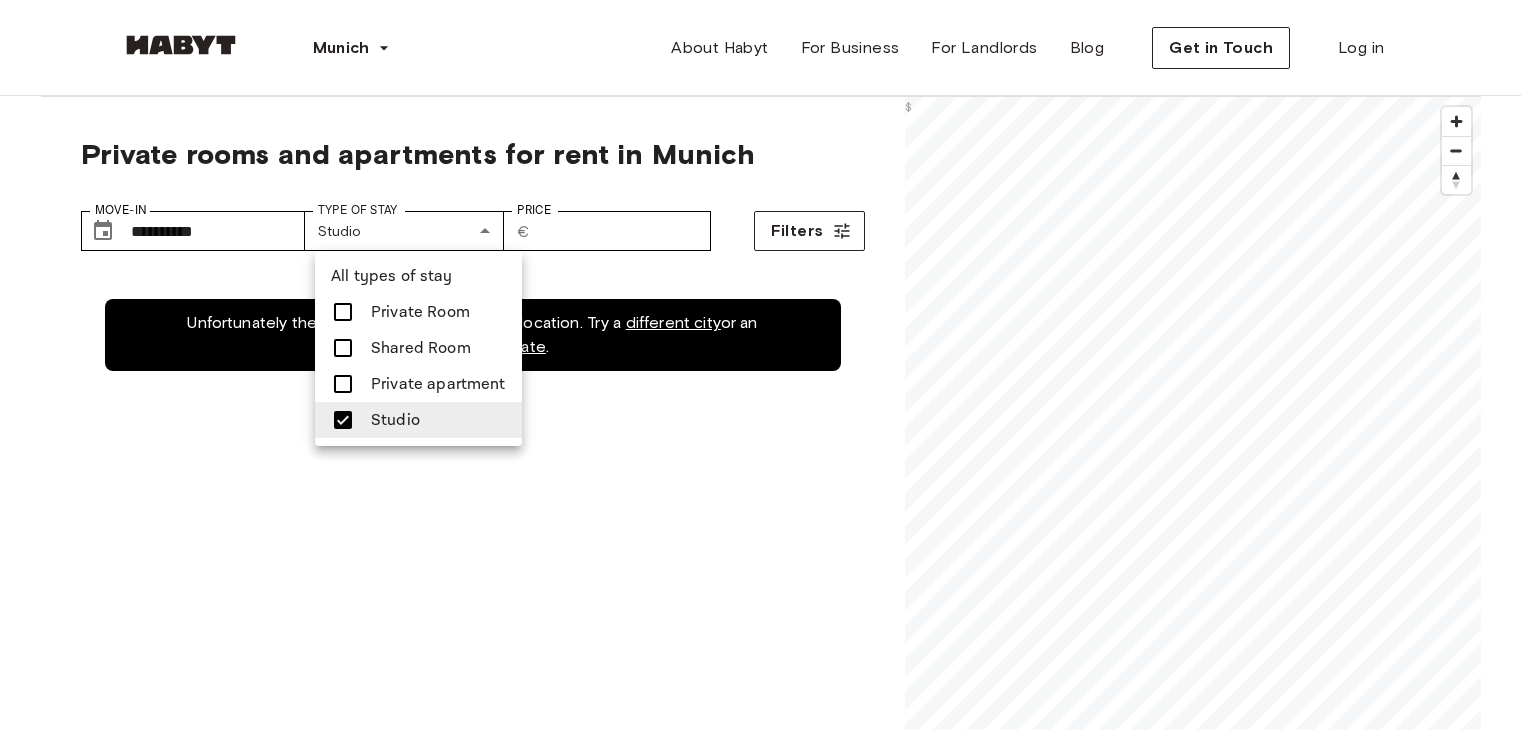 click on "Private apartment" at bounding box center (438, 384) 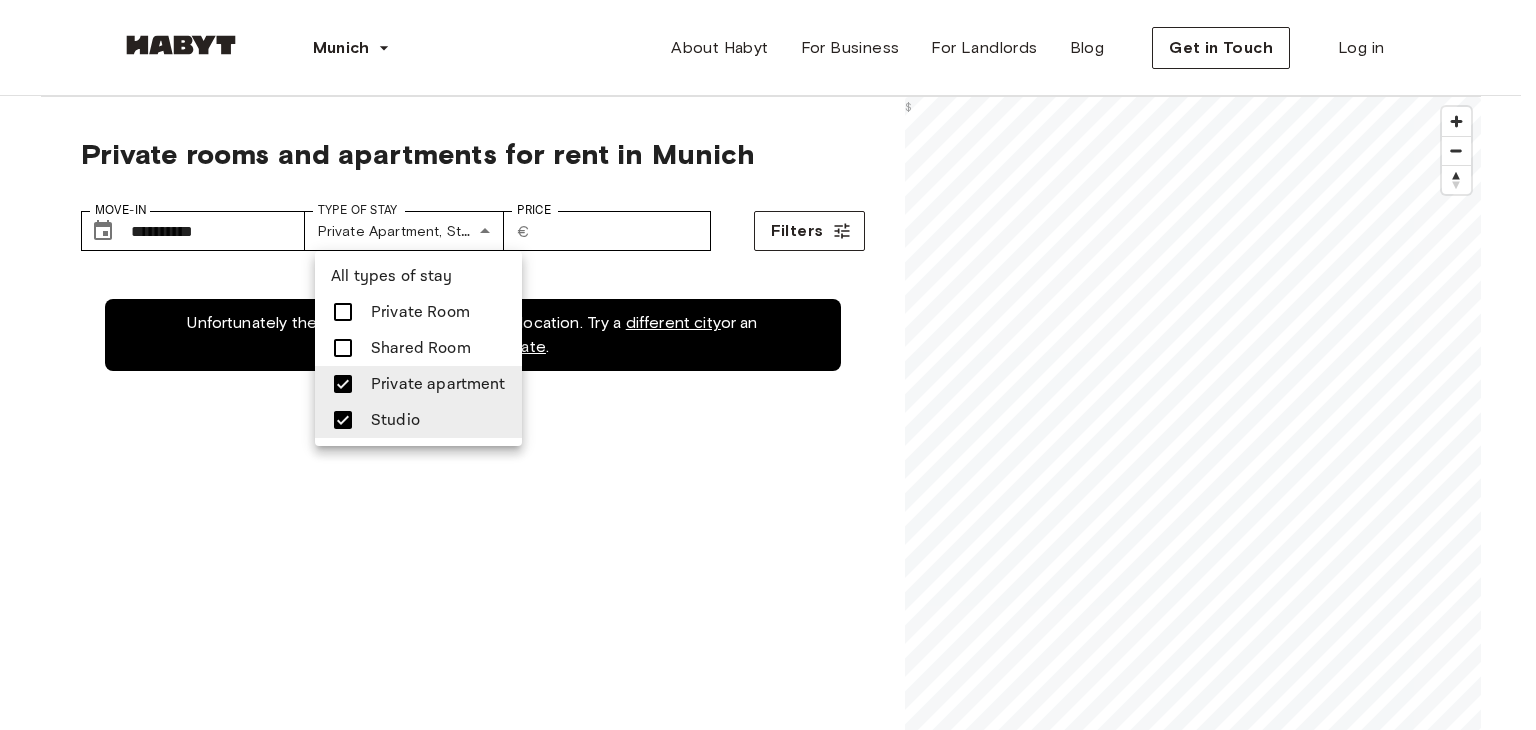 click at bounding box center [768, 365] 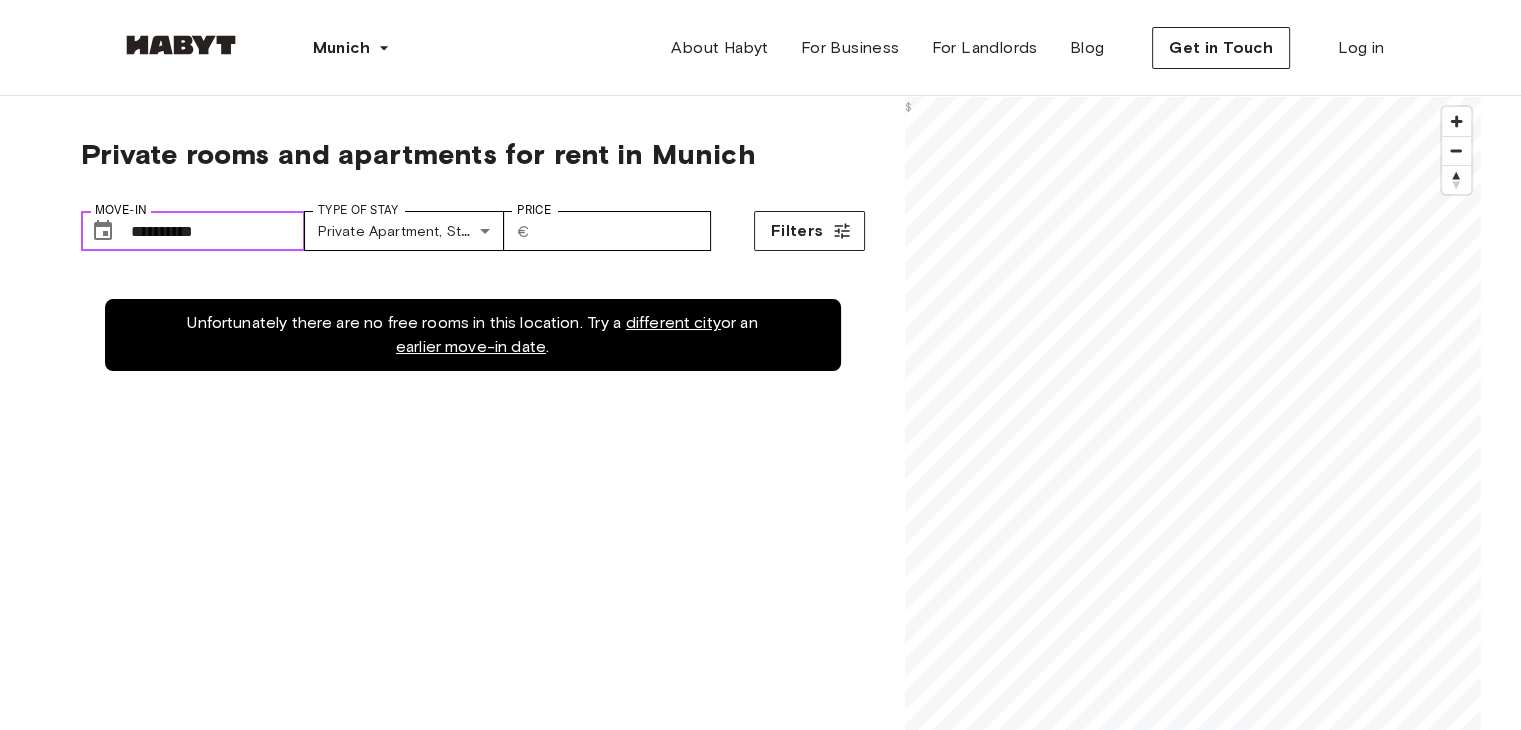click on "**********" at bounding box center (218, 231) 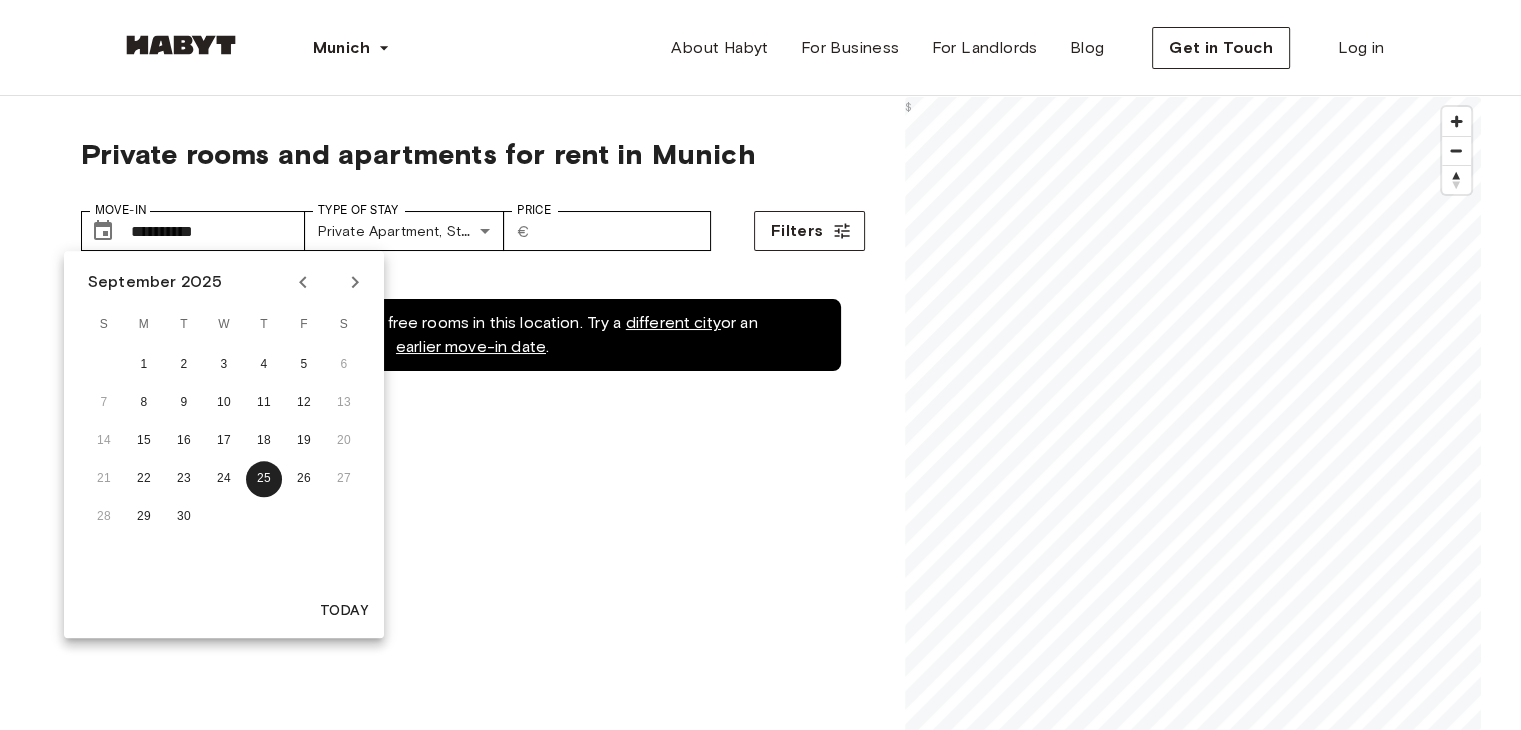 click 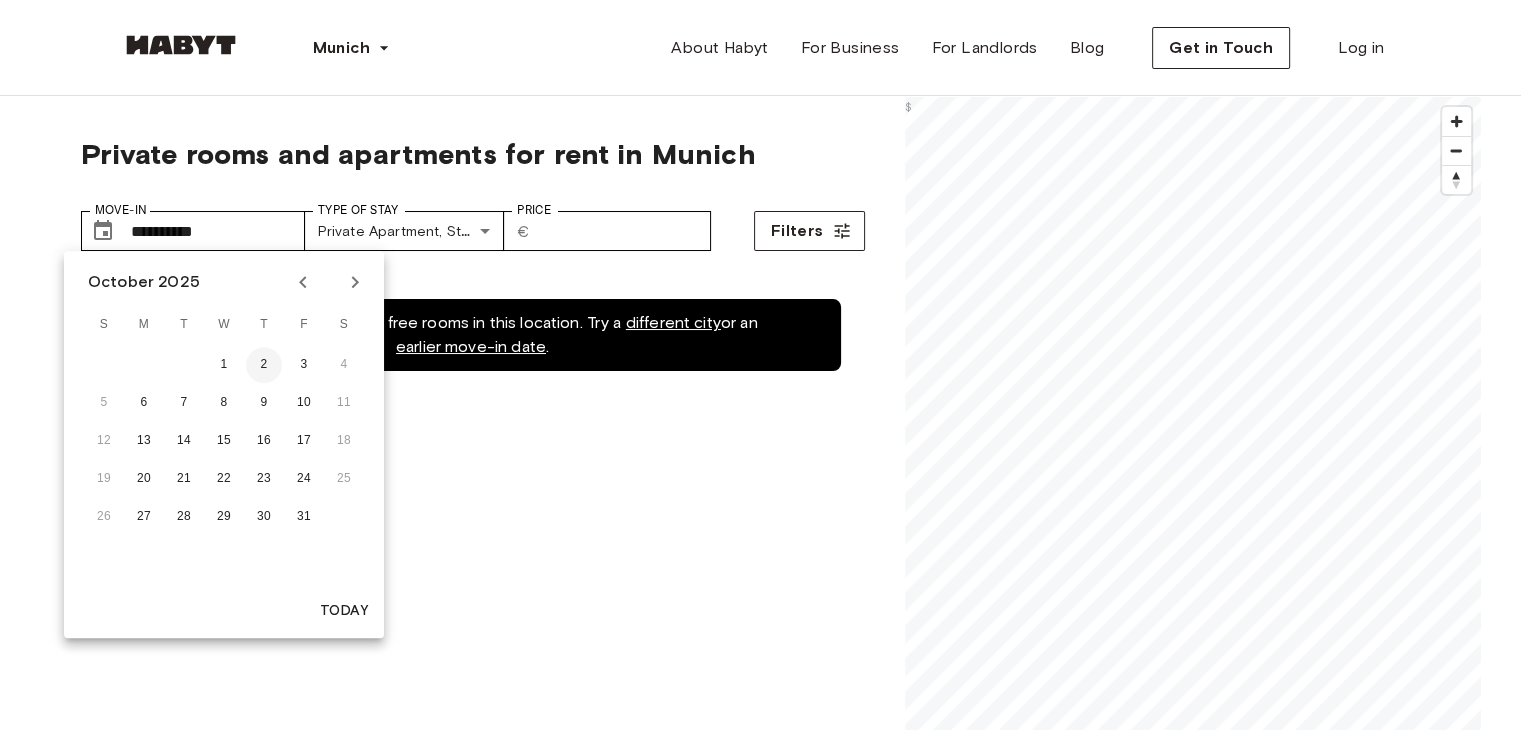 click on "2" at bounding box center (264, 365) 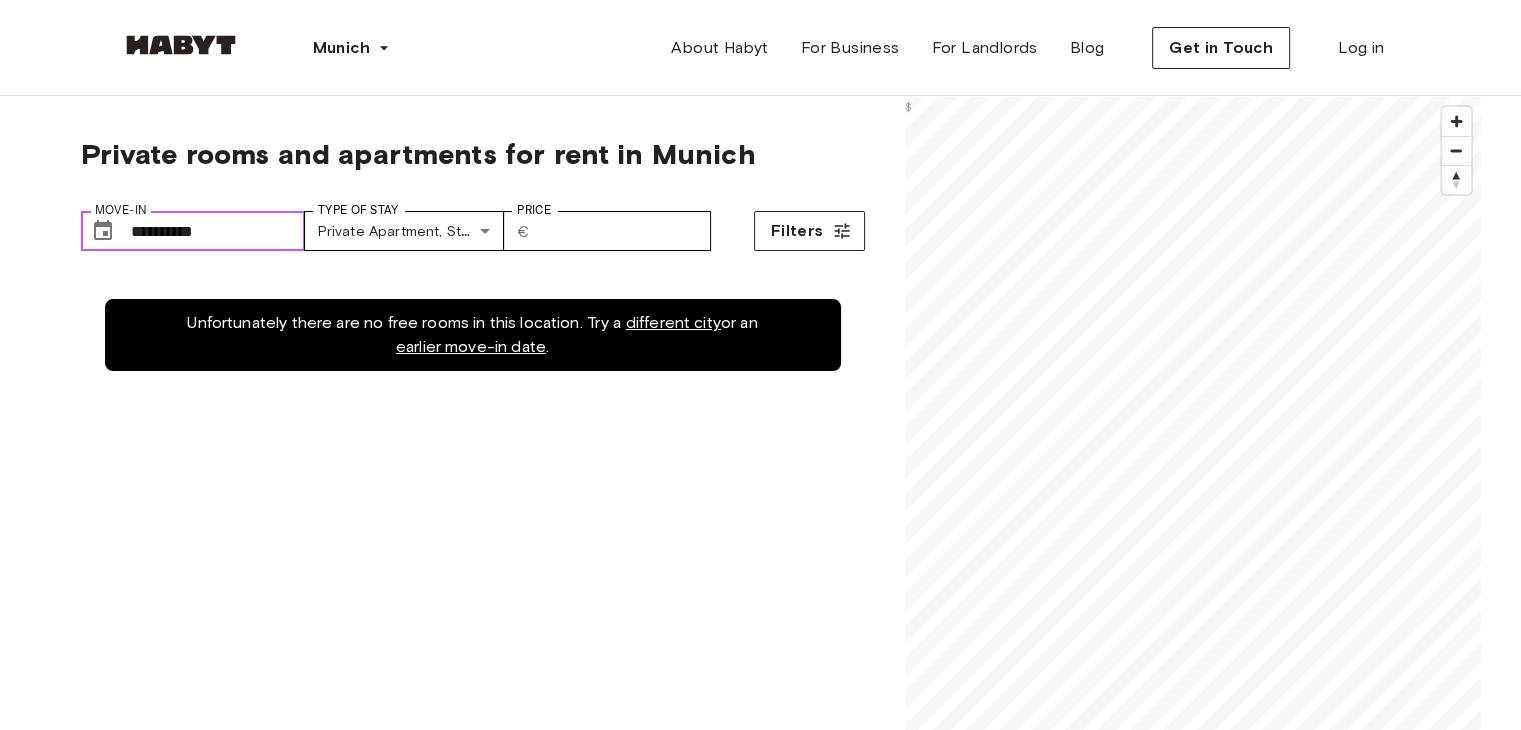 click on "**********" at bounding box center [218, 231] 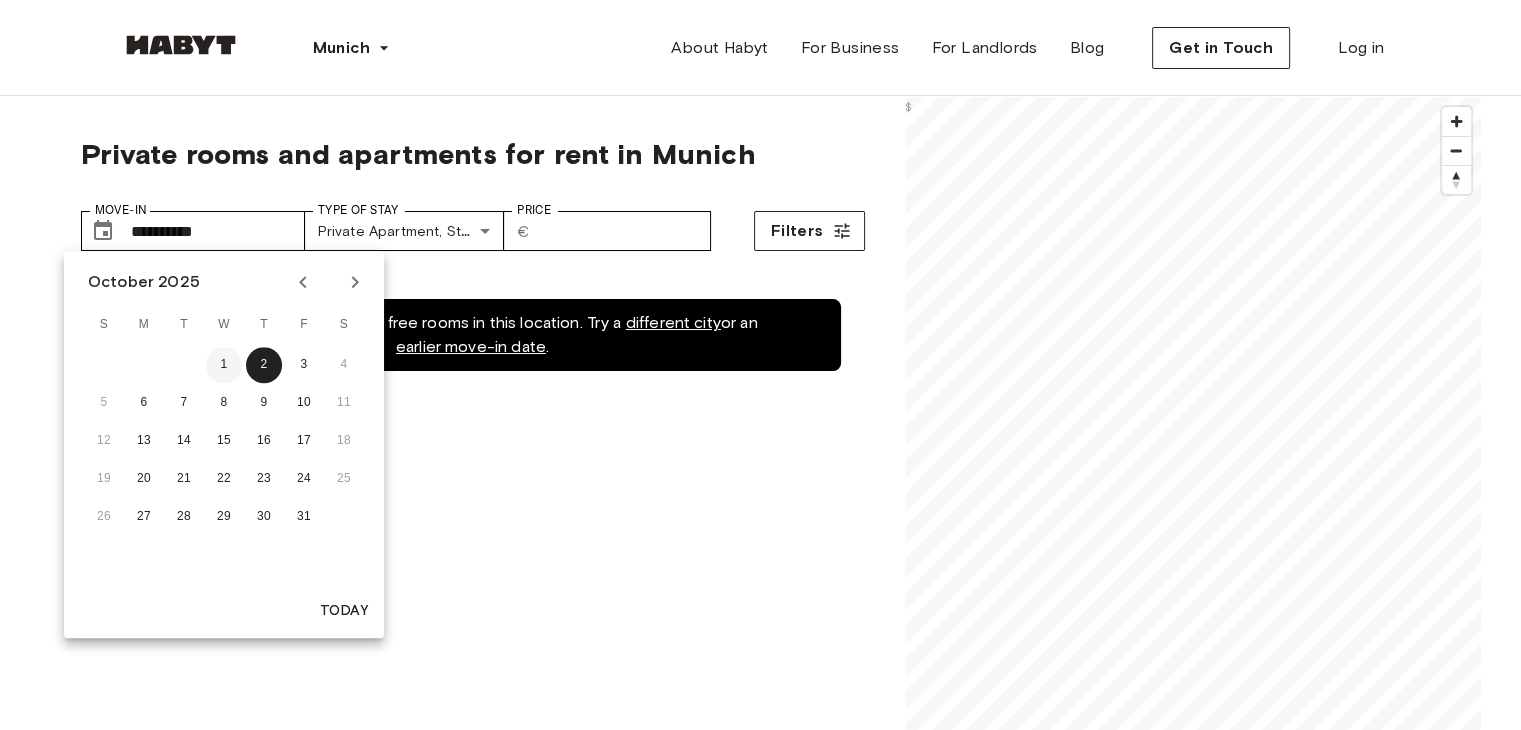 click on "1" at bounding box center [224, 365] 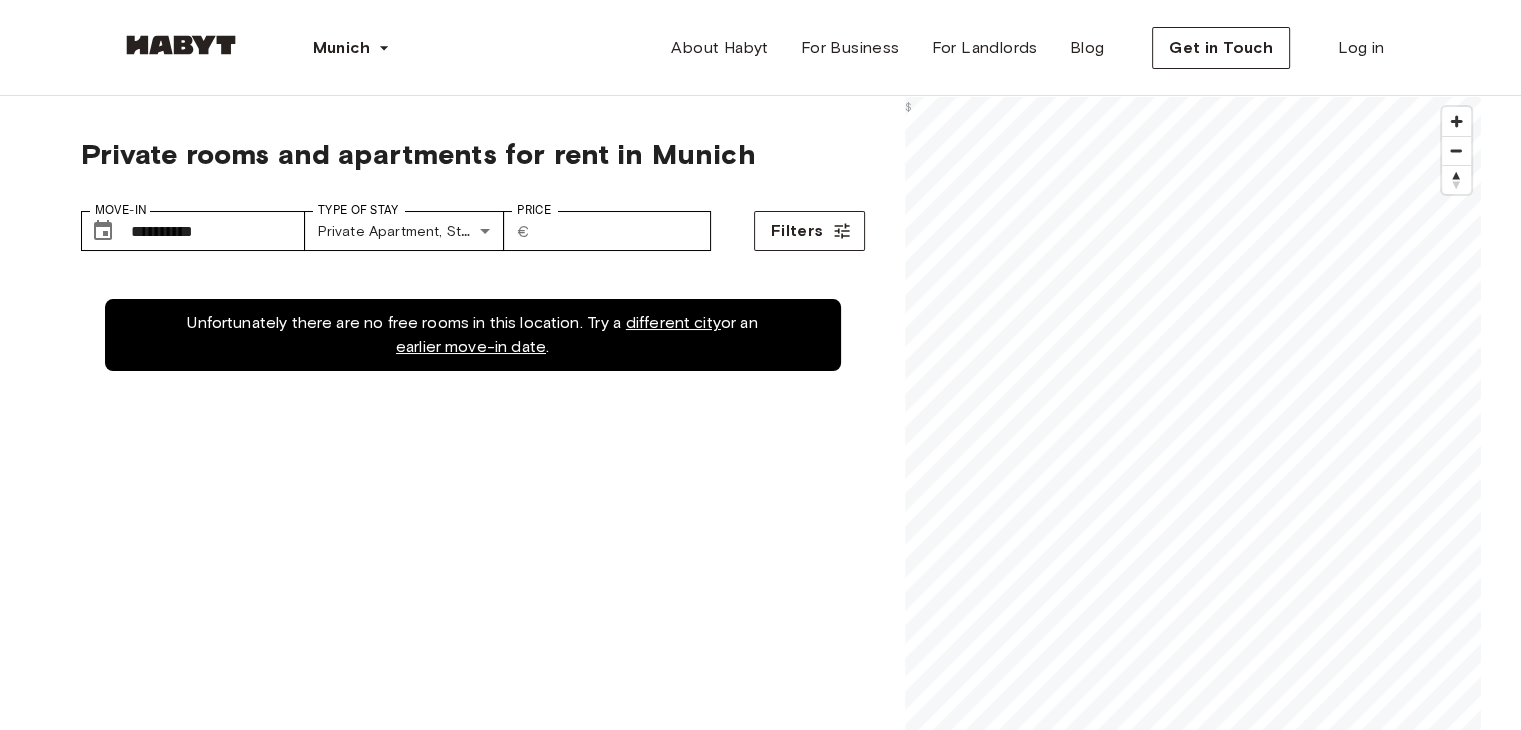 click on "Unfortunately there are no free rooms in this location. Try a   different city  or an   earlier move-in date ." at bounding box center (473, 640) 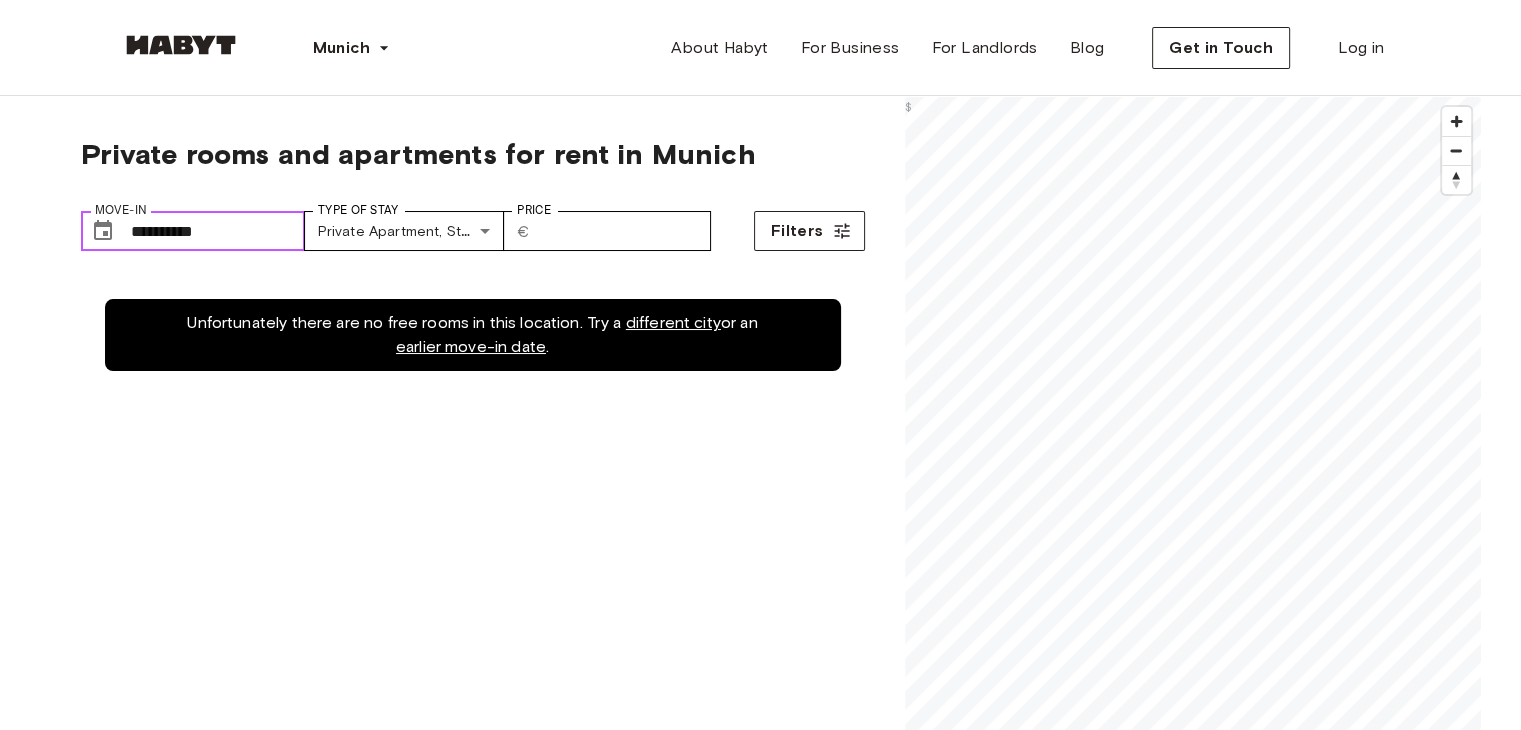 click on "**********" at bounding box center [218, 231] 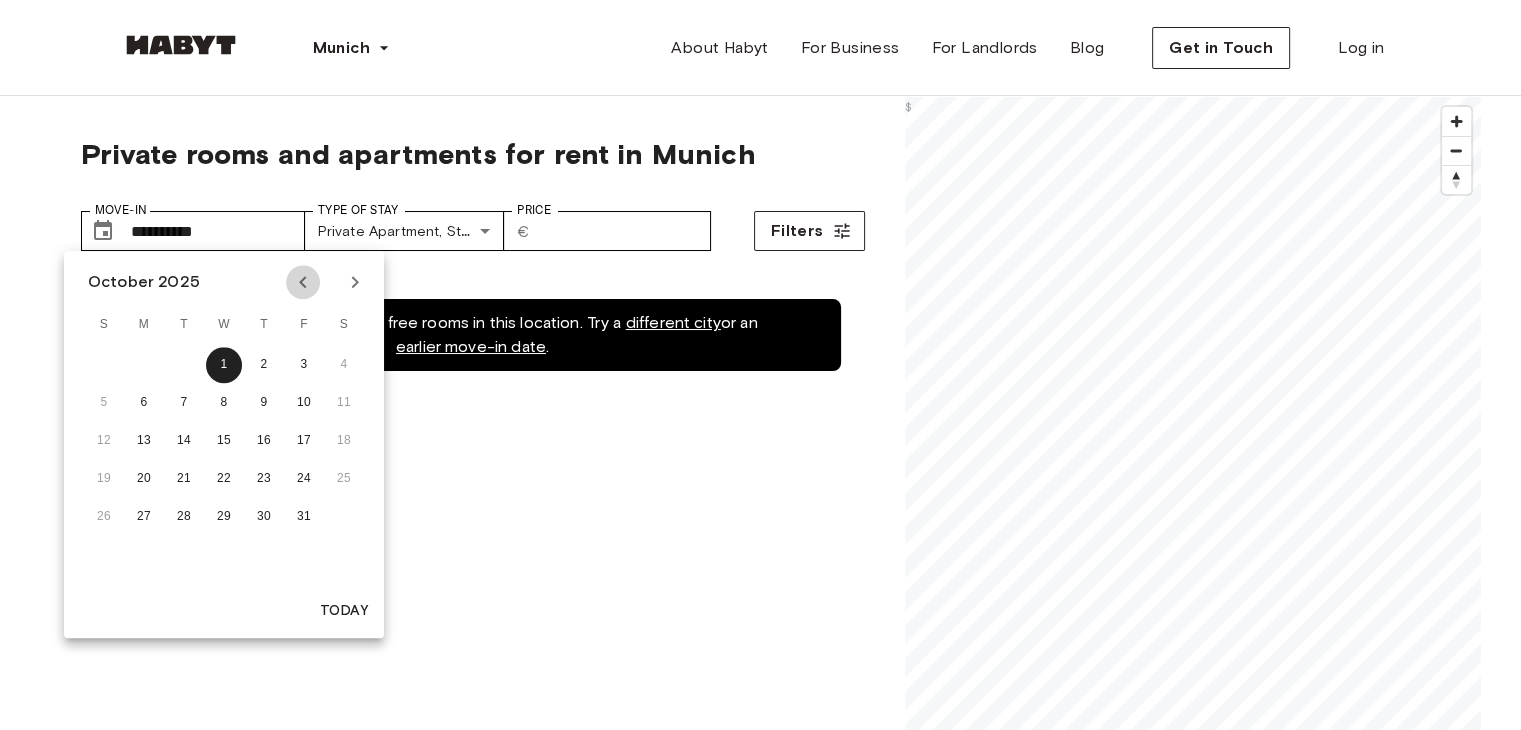 click 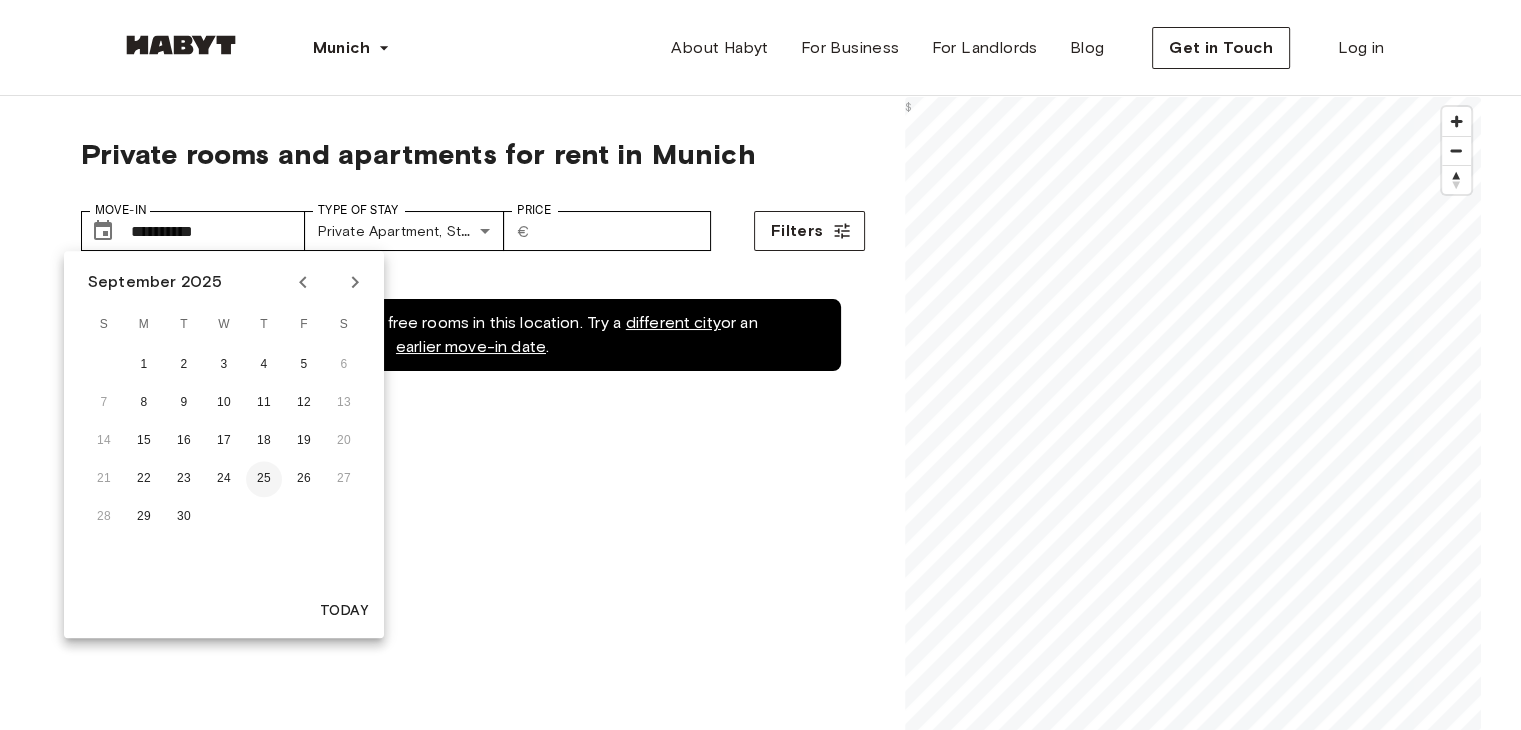 click on "25" at bounding box center [264, 479] 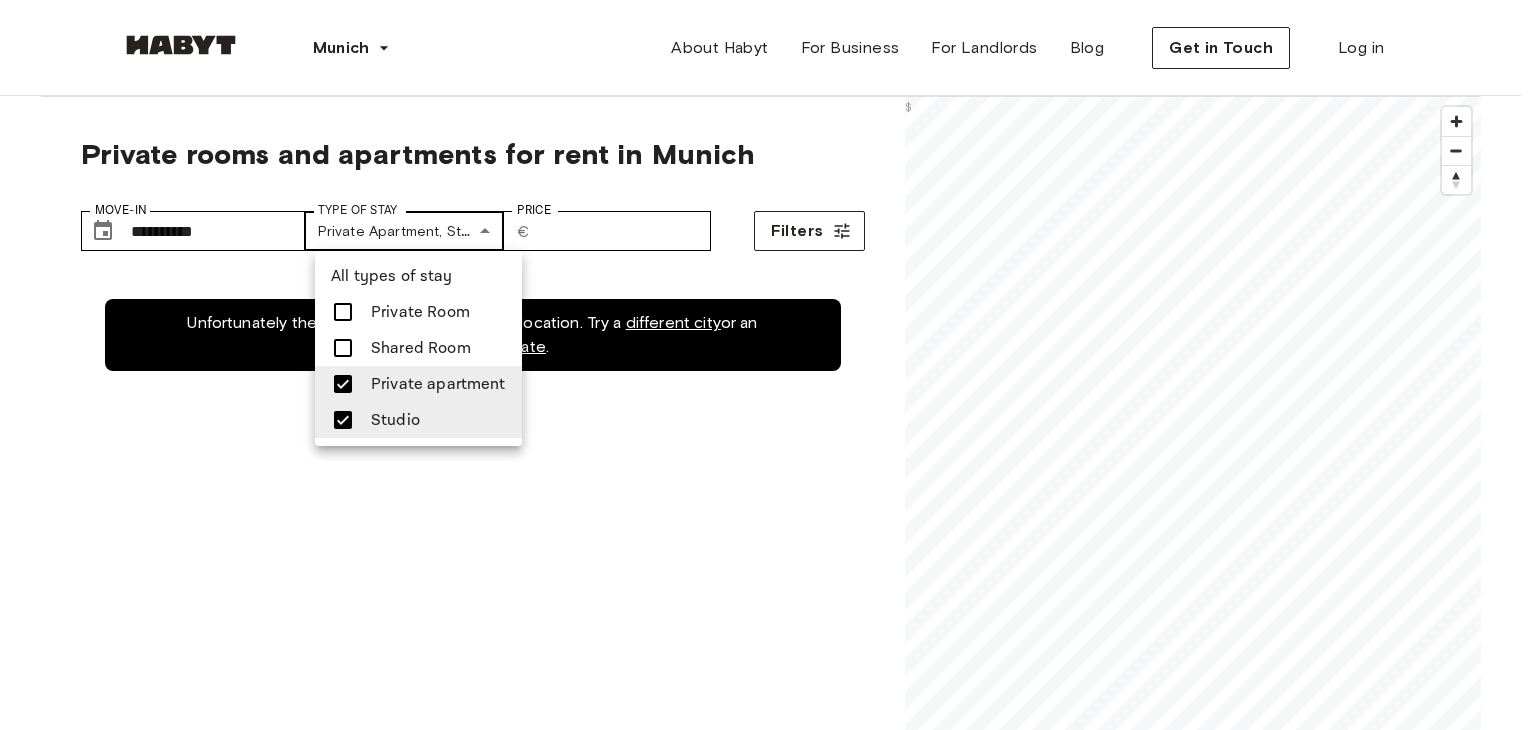click on "**********" at bounding box center (768, 2408) 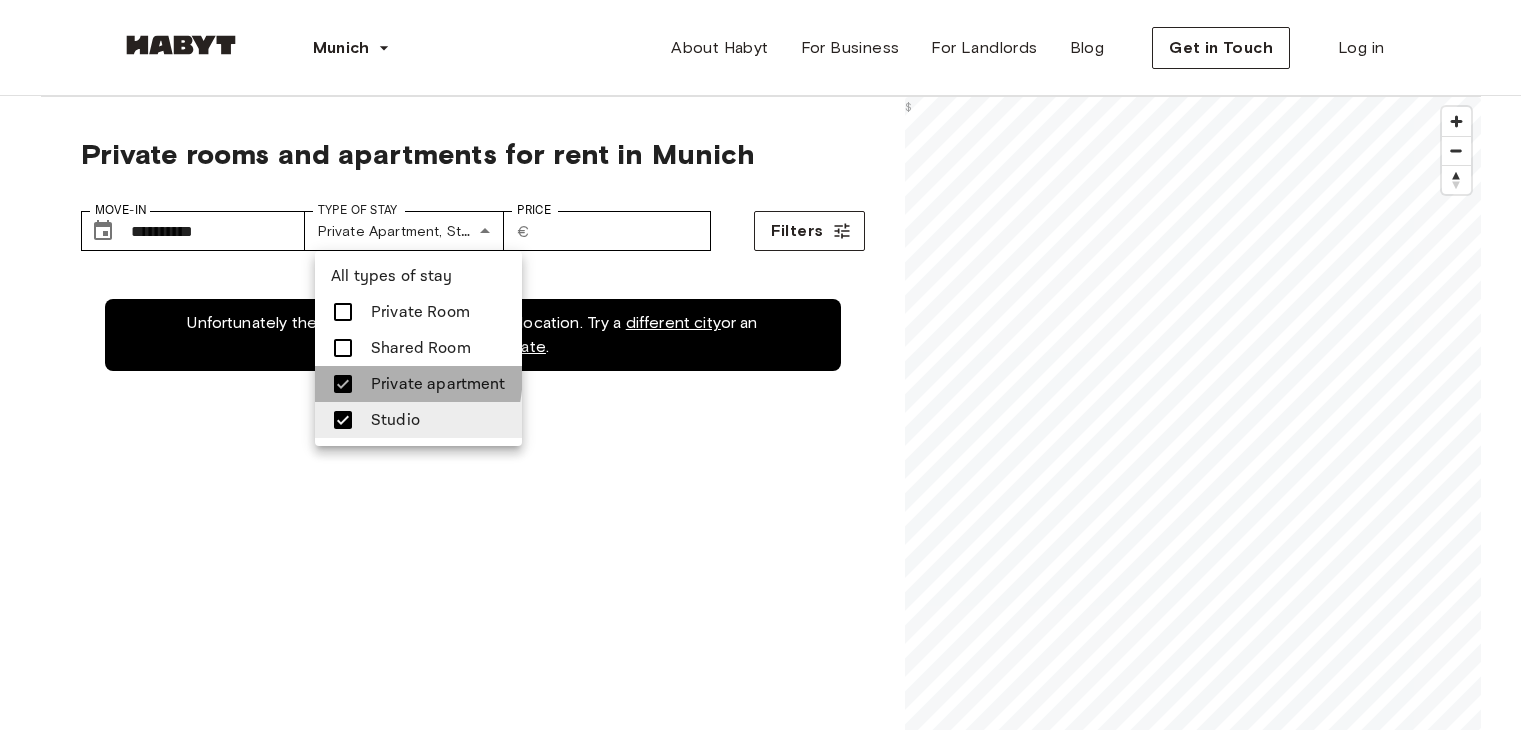 click at bounding box center (343, 384) 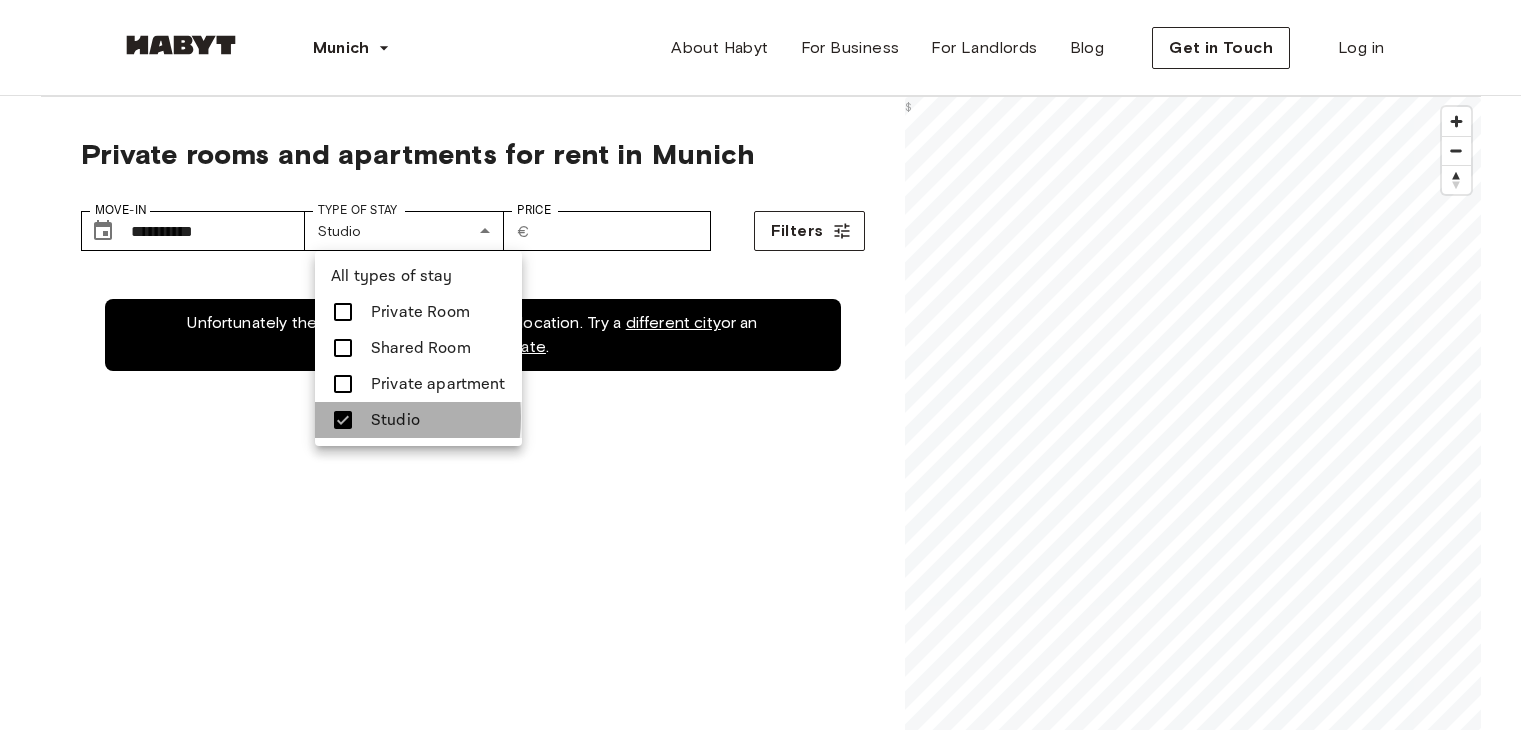 click at bounding box center [343, 420] 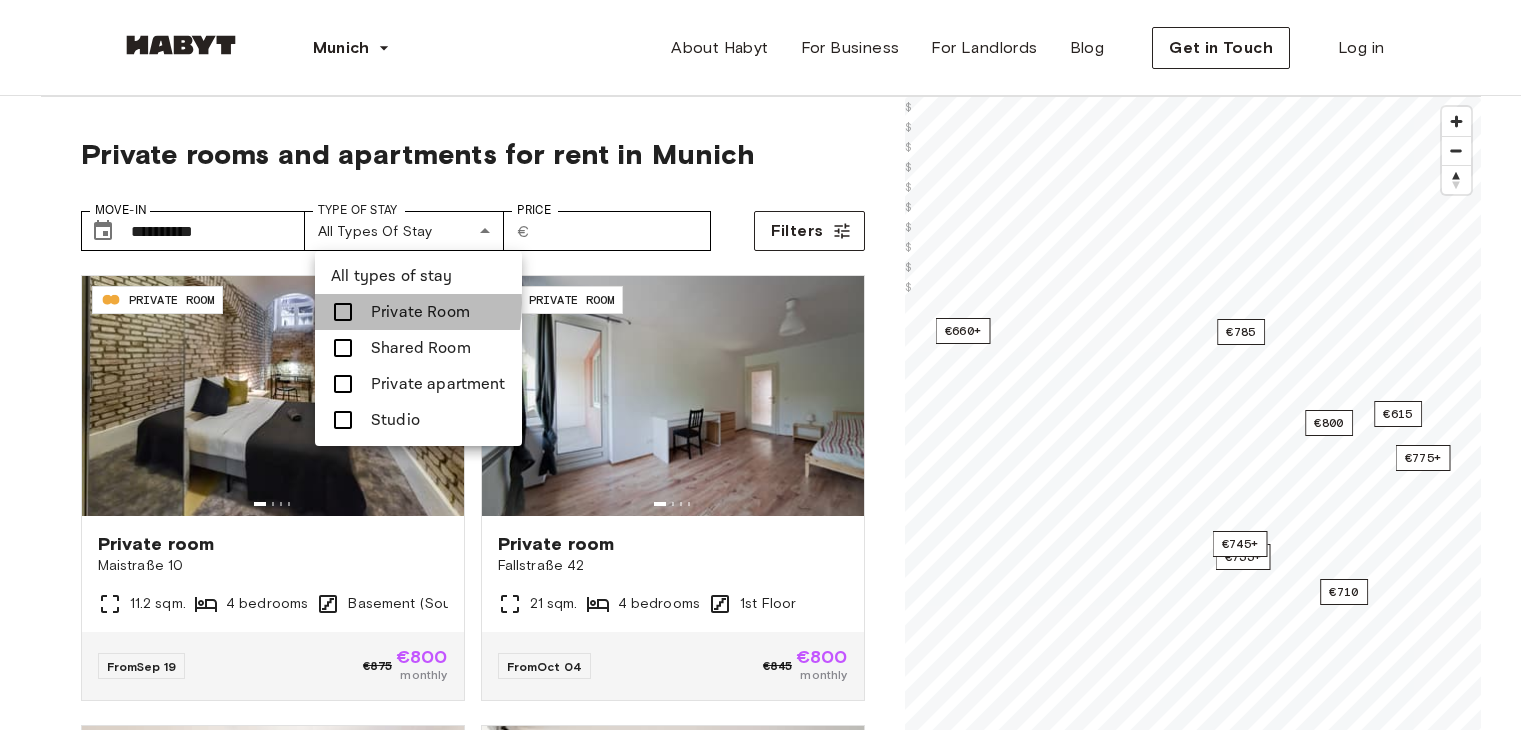 click at bounding box center (343, 312) 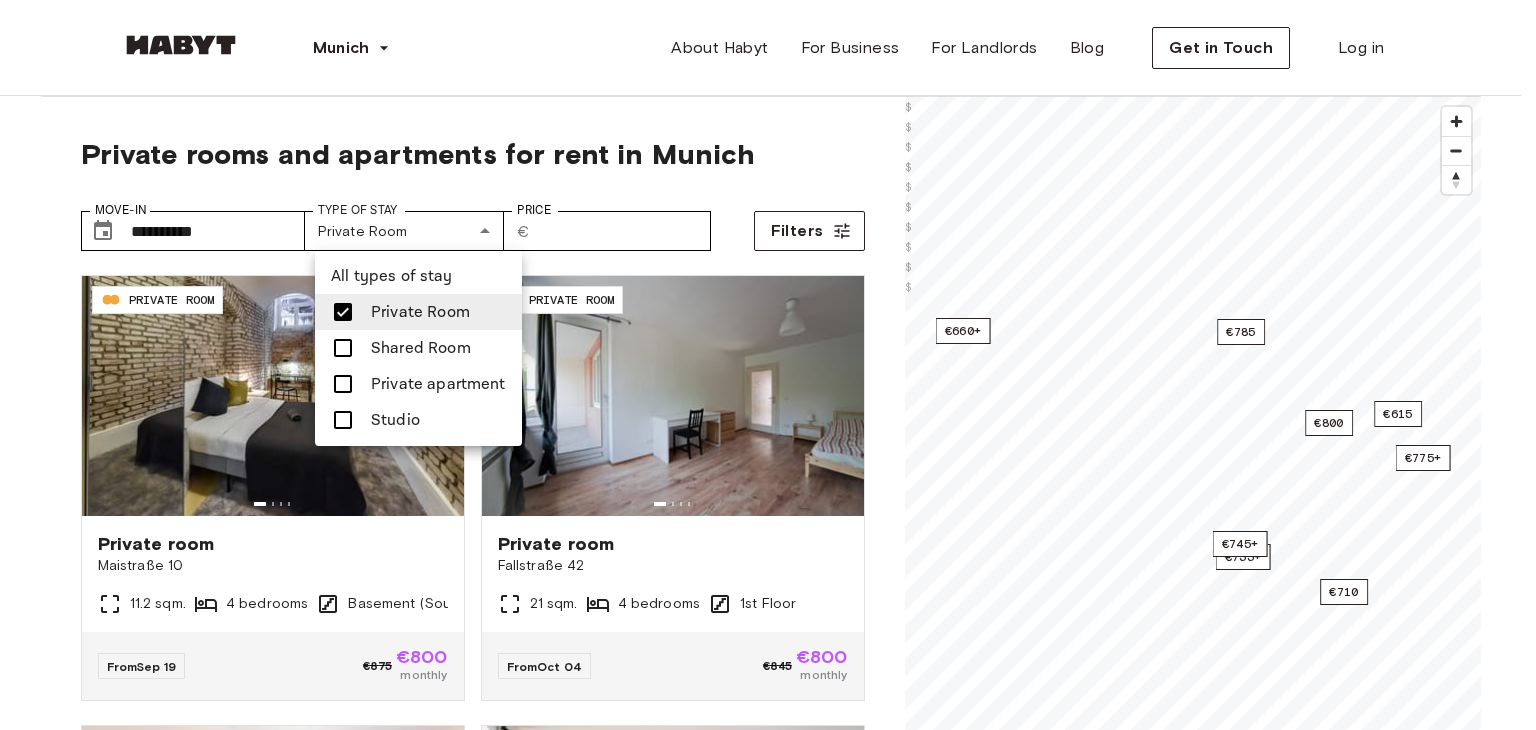 click at bounding box center [768, 365] 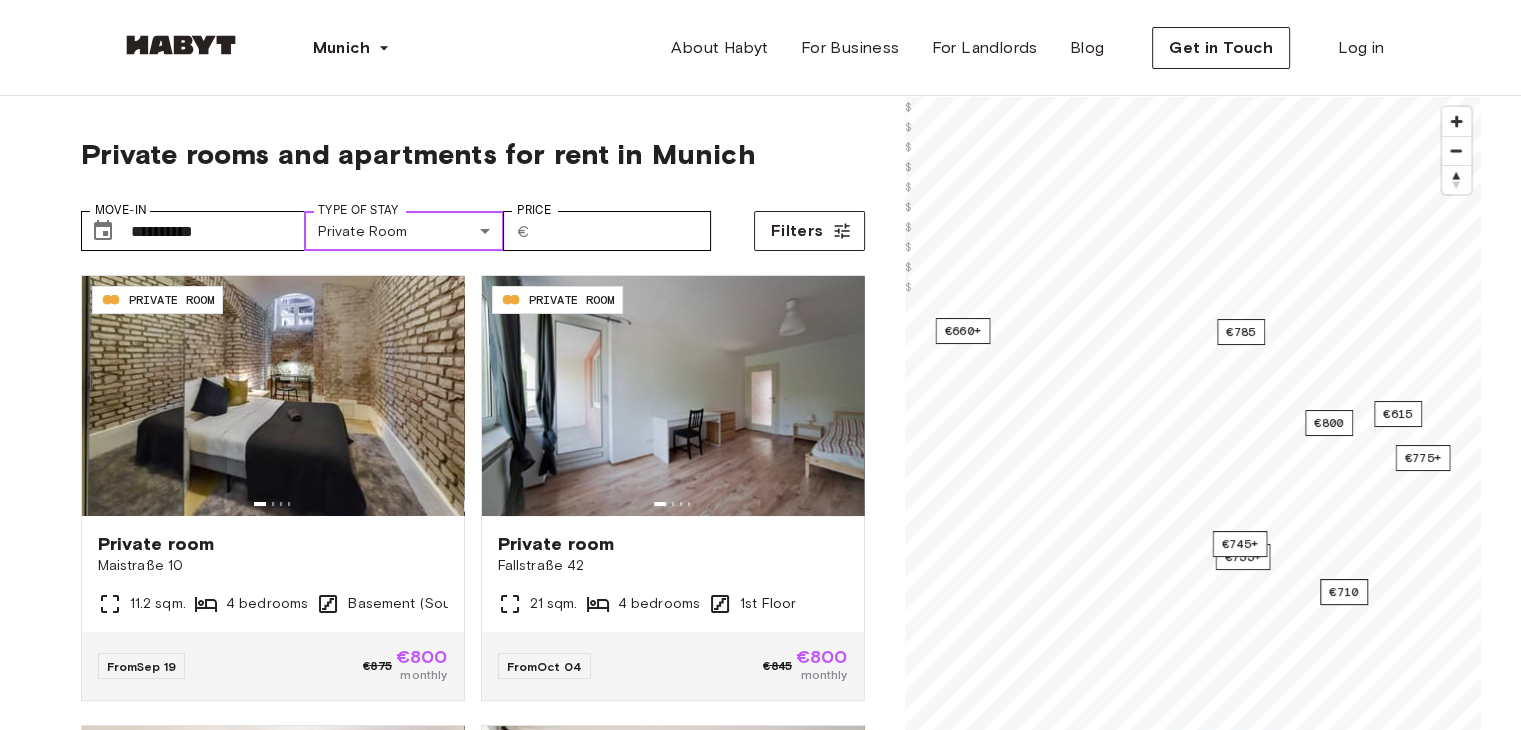 scroll, scrollTop: 76, scrollLeft: 0, axis: vertical 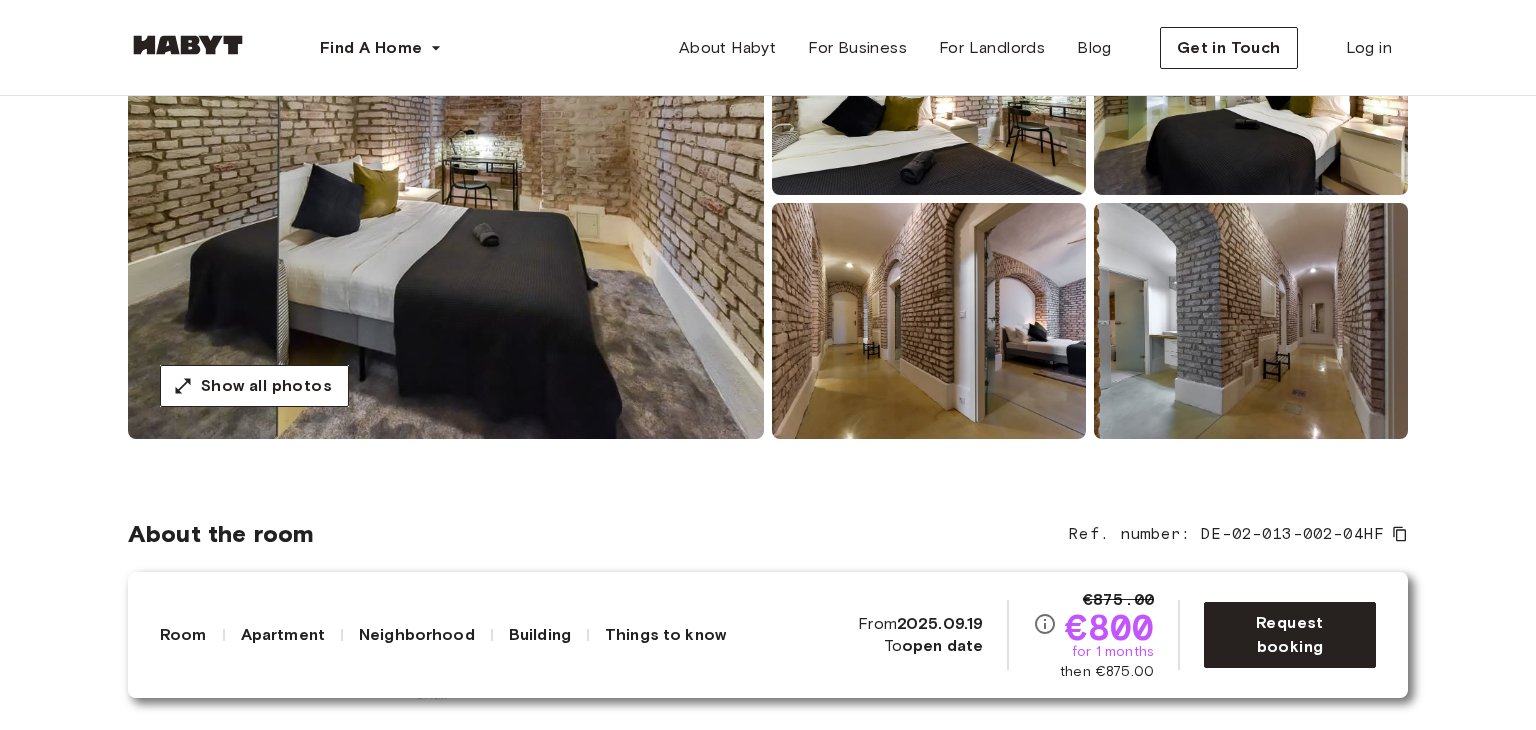 click at bounding box center (446, 199) 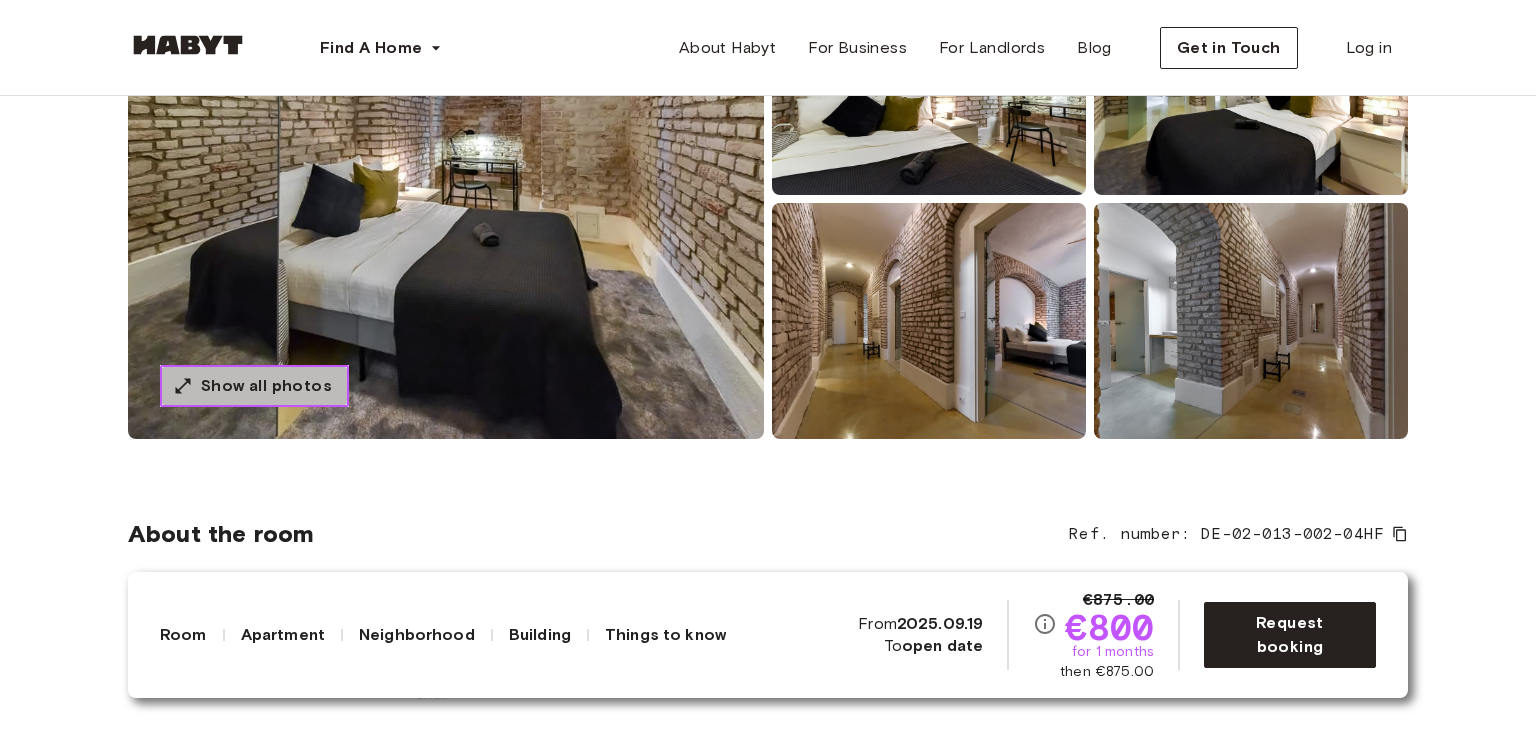 click on "Show all photos" at bounding box center (254, 386) 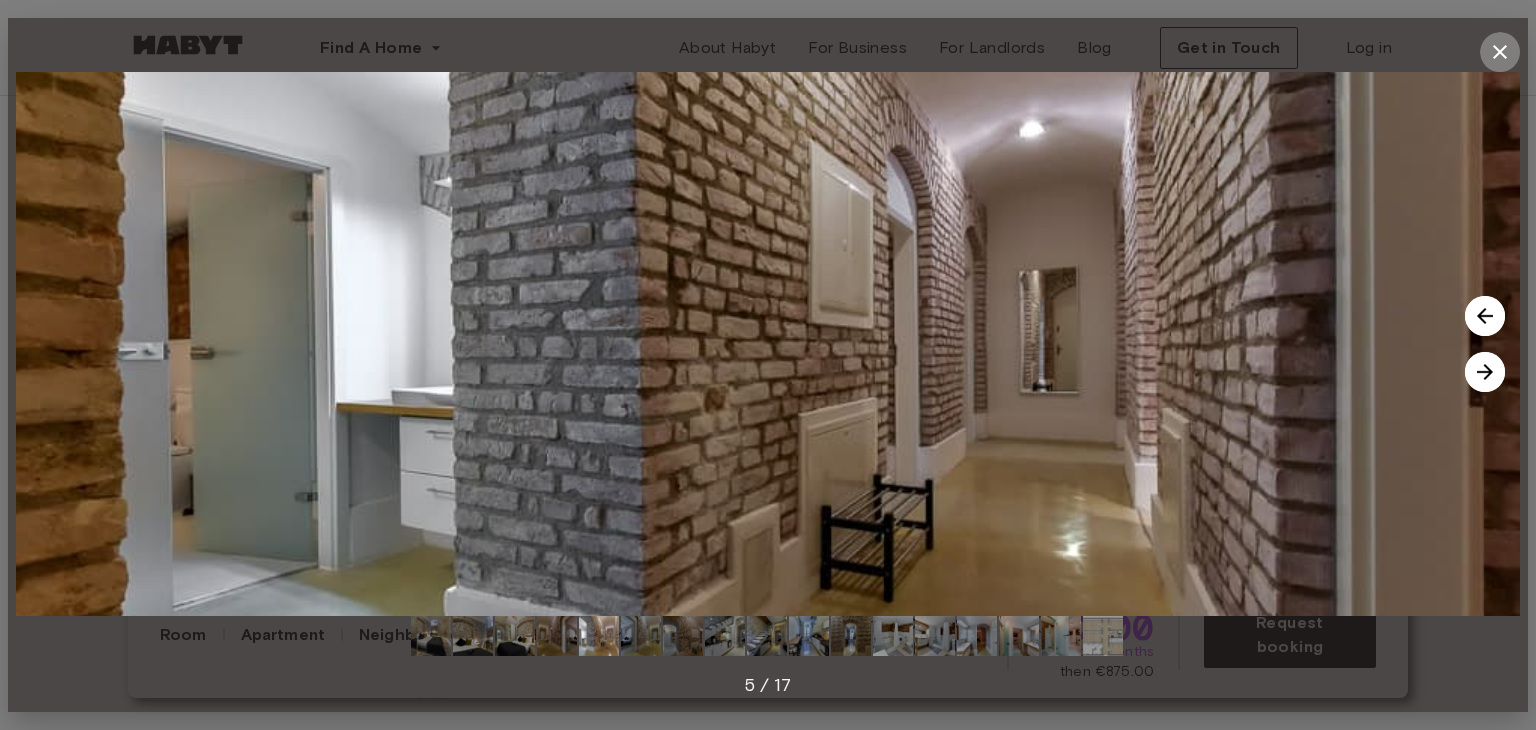click at bounding box center [1500, 52] 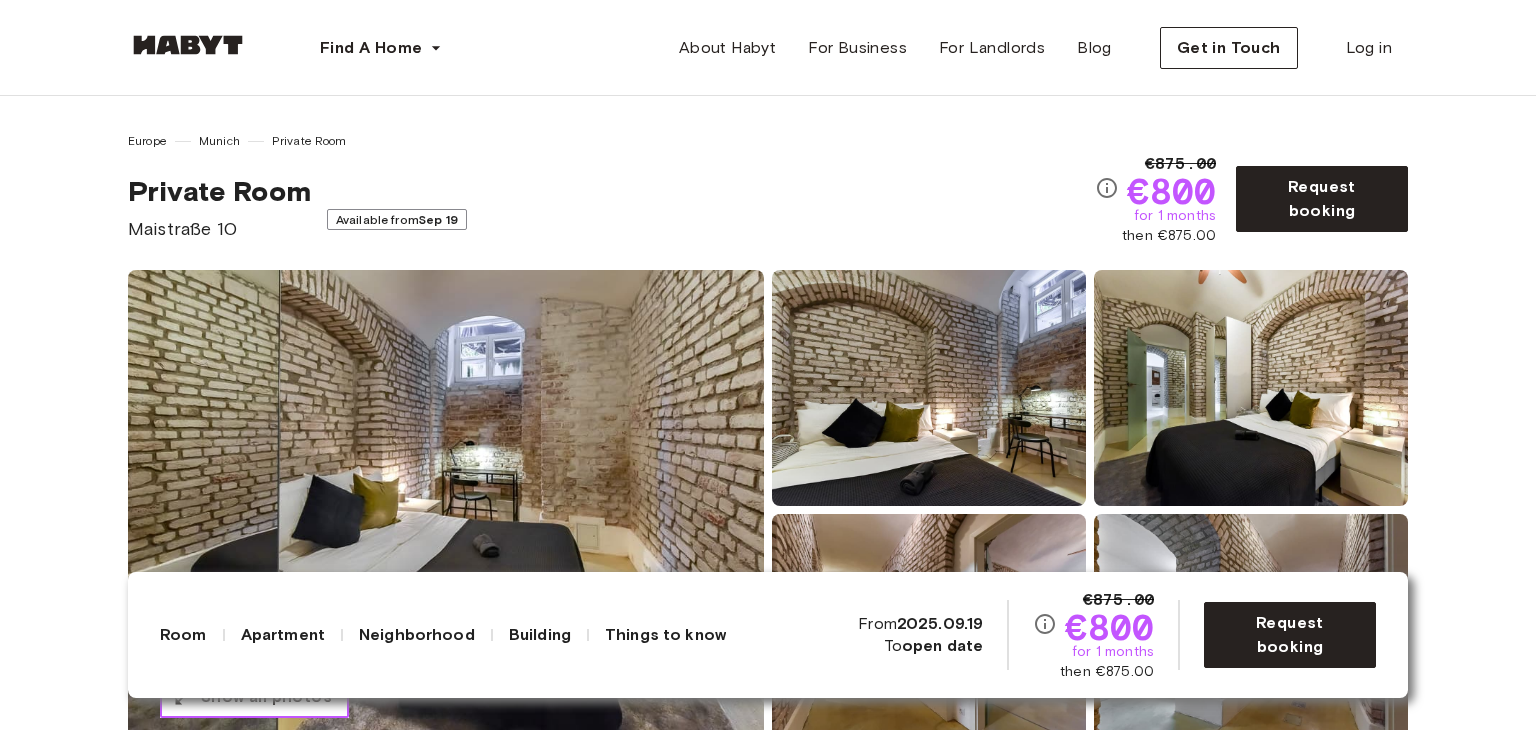 scroll, scrollTop: 84, scrollLeft: 0, axis: vertical 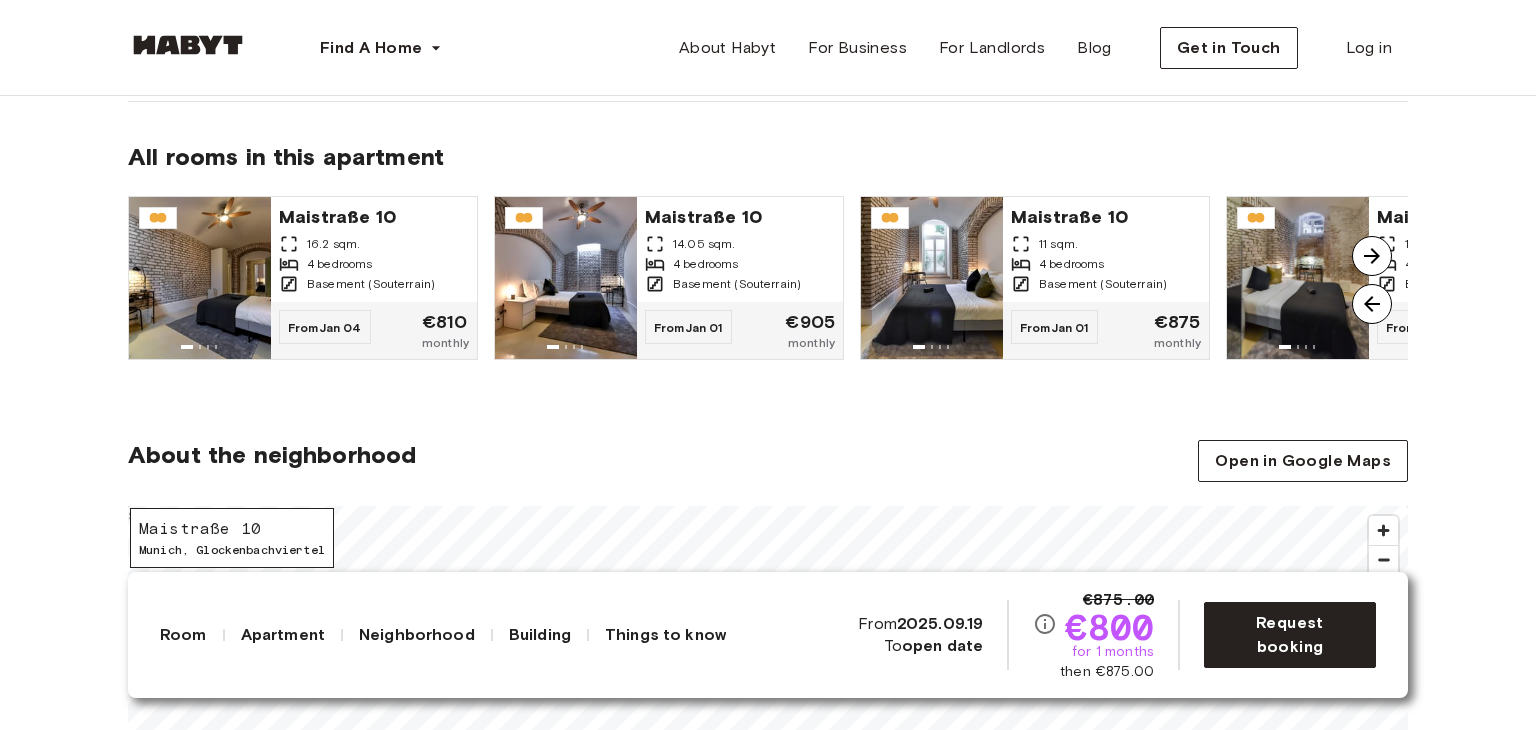 click on "About the apartment Live just a few steps from Goetheplatz, where there's lots of shops, bars and restaurants. Sendlinger Tor is also just around the corner and offers everything you need for your start in Munich. The apartment offers a nice atmosphere, from the two spacious bathrooms up to the bright rooms with large windows. 90 sqm. Basement (Souterrain) 4 bedrooms WiFi Fully-equipped kitchen Kitchen utensils Washing Machine All rooms in this apartment Maistraße 10 16.2 sqm. 4 bedrooms Basement (Souterrain) From  Jan 04 €810 monthly Maistraße 10 14.05 sqm. 4 bedrooms Basement (Souterrain) From  Jan 01 €905 monthly Maistraße 10 11 sqm. 4 bedrooms Basement (Souterrain) From  Jan 01 €875 monthly Maistraße 10 11.2 sqm. 4 bedrooms Basement (Souterrain) From  Sep 19 €800 monthly" at bounding box center [768, -15] 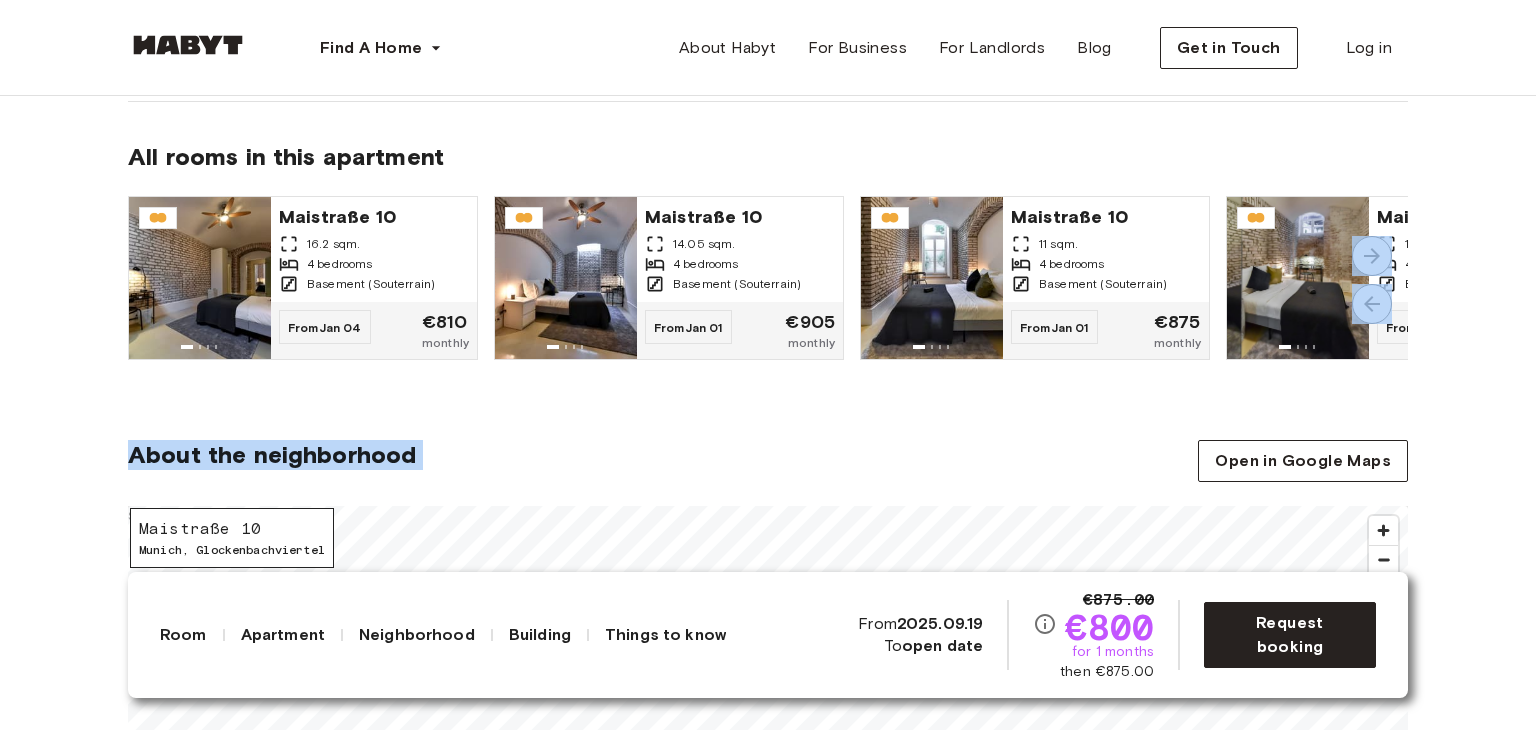 drag, startPoint x: 1474, startPoint y: 309, endPoint x: 1042, endPoint y: 477, distance: 463.517 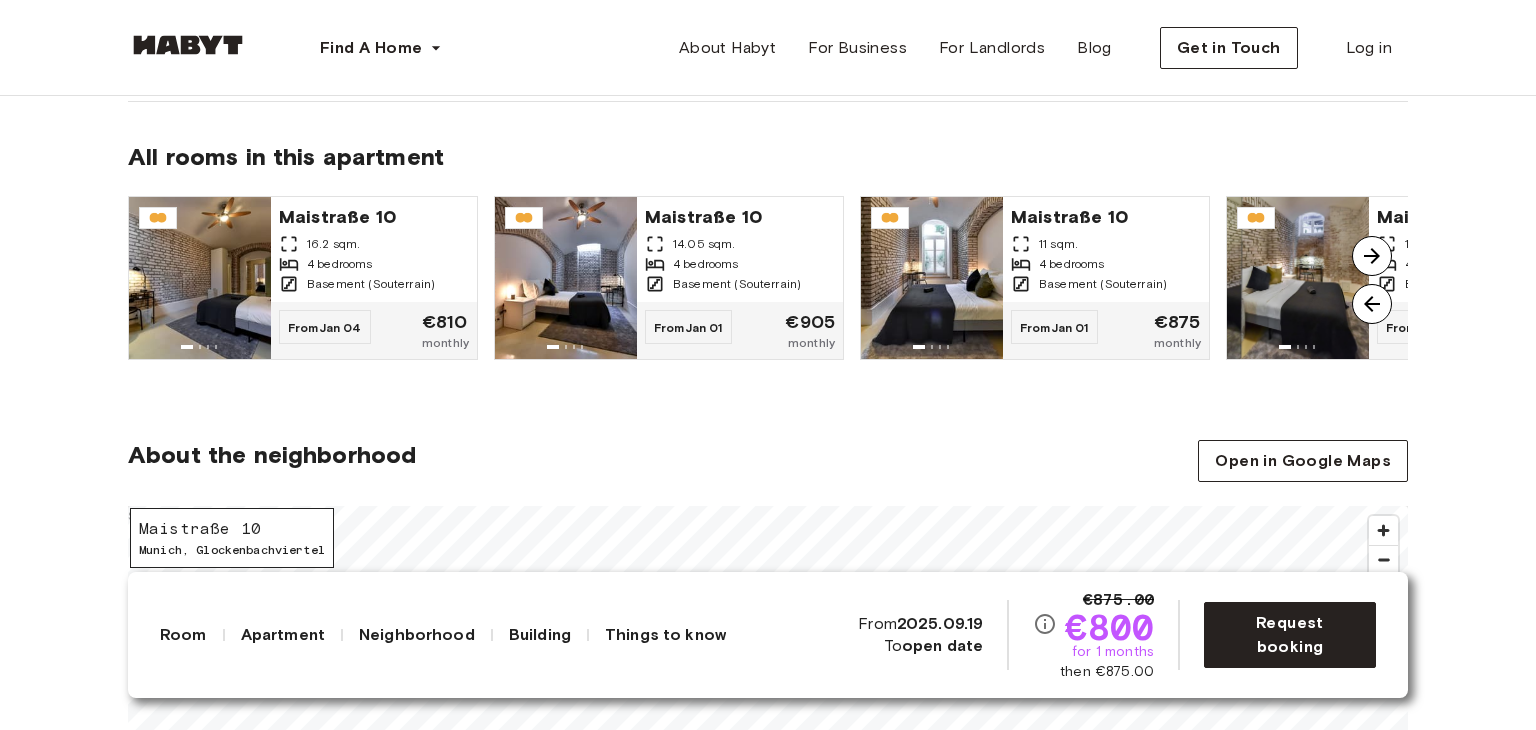 scroll, scrollTop: 1486, scrollLeft: 0, axis: vertical 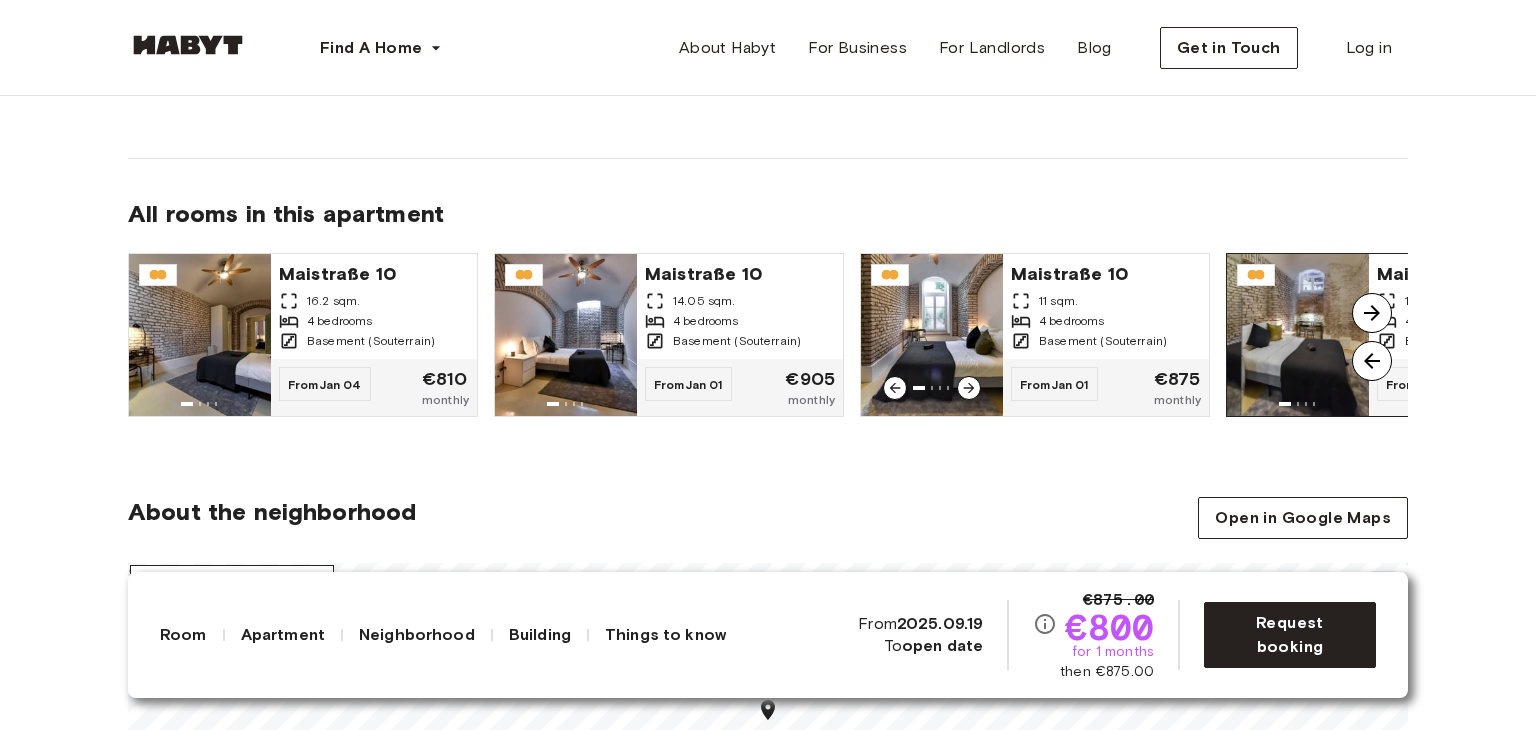 click 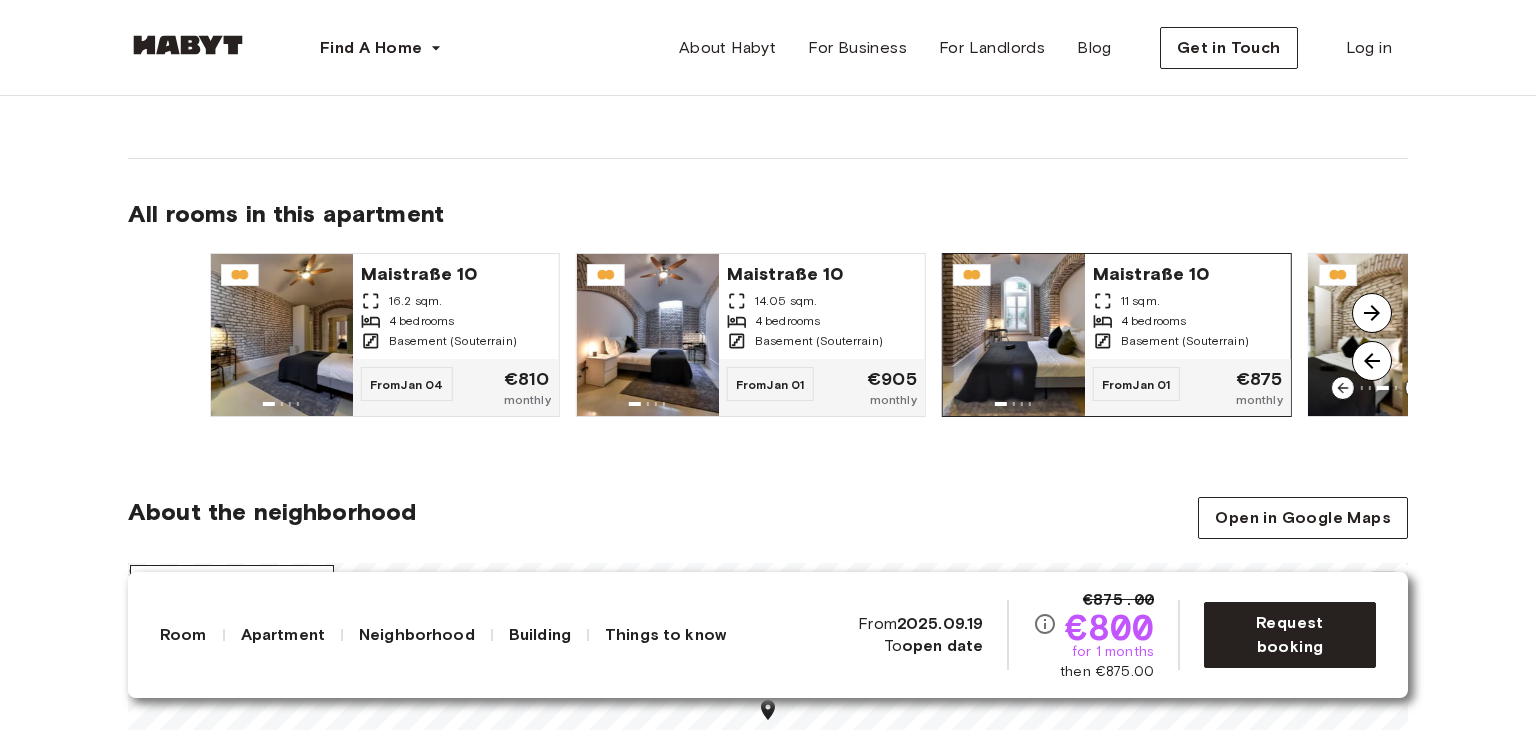 drag, startPoint x: 1254, startPoint y: 371, endPoint x: 1200, endPoint y: 353, distance: 56.920998 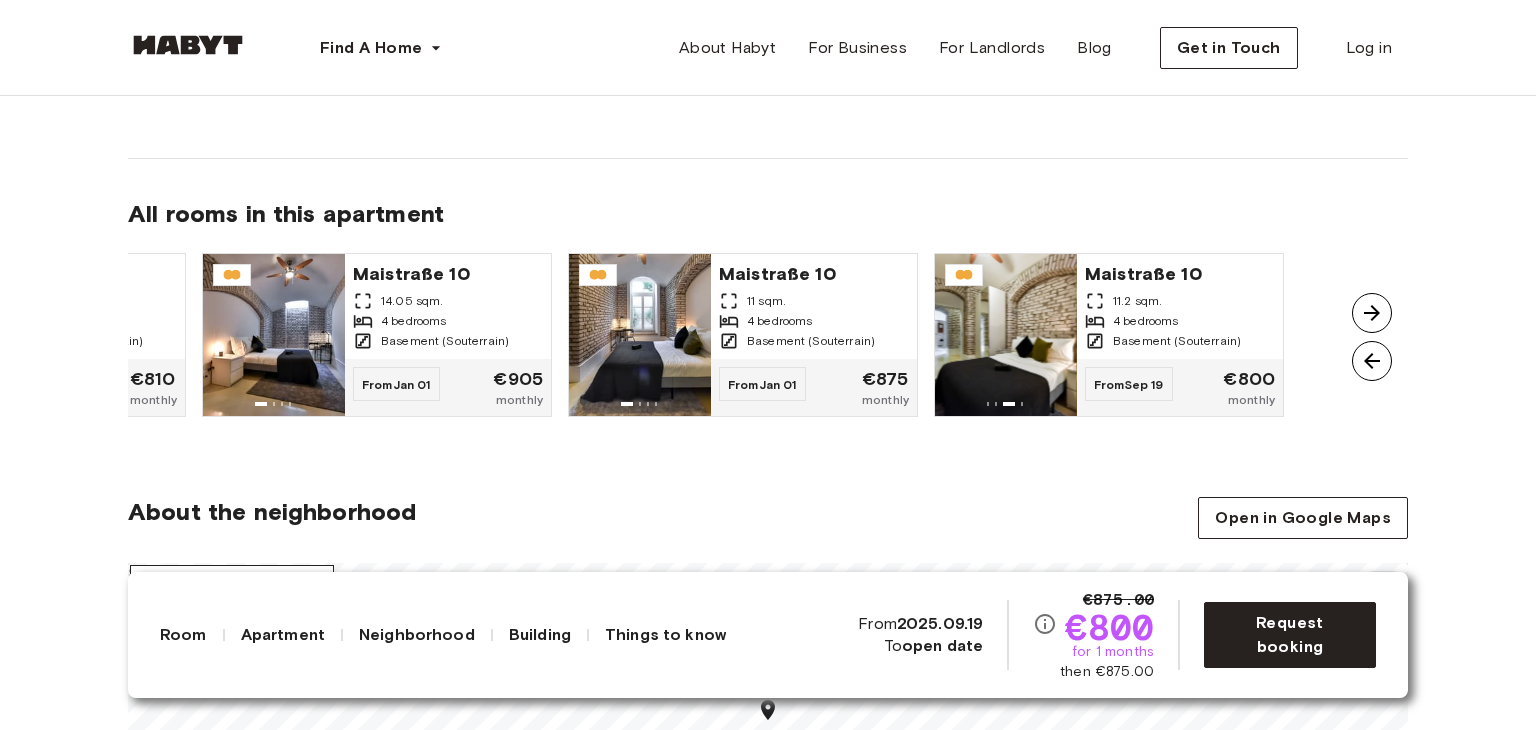 drag, startPoint x: 858, startPoint y: 264, endPoint x: 776, endPoint y: 466, distance: 218.00917 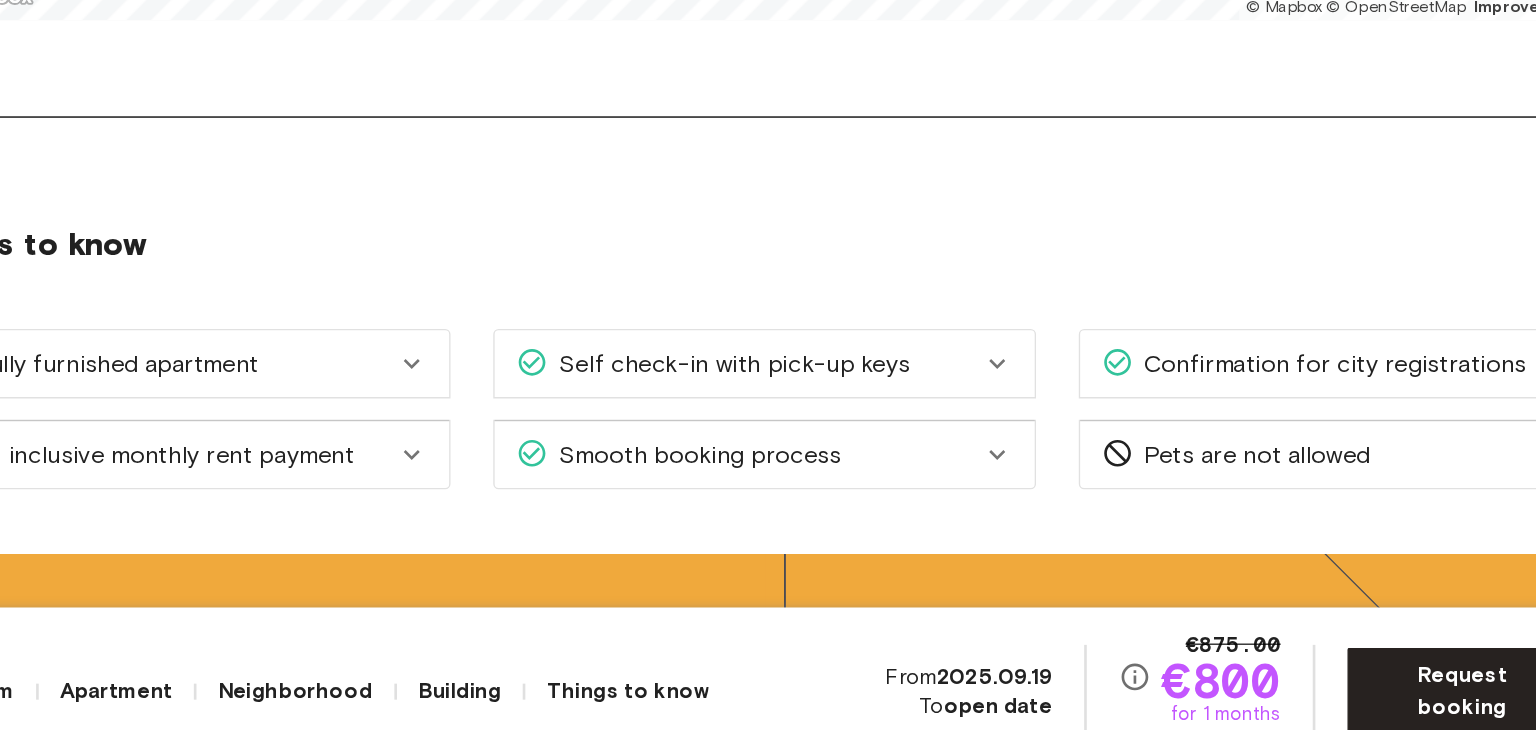 scroll, scrollTop: 2216, scrollLeft: 0, axis: vertical 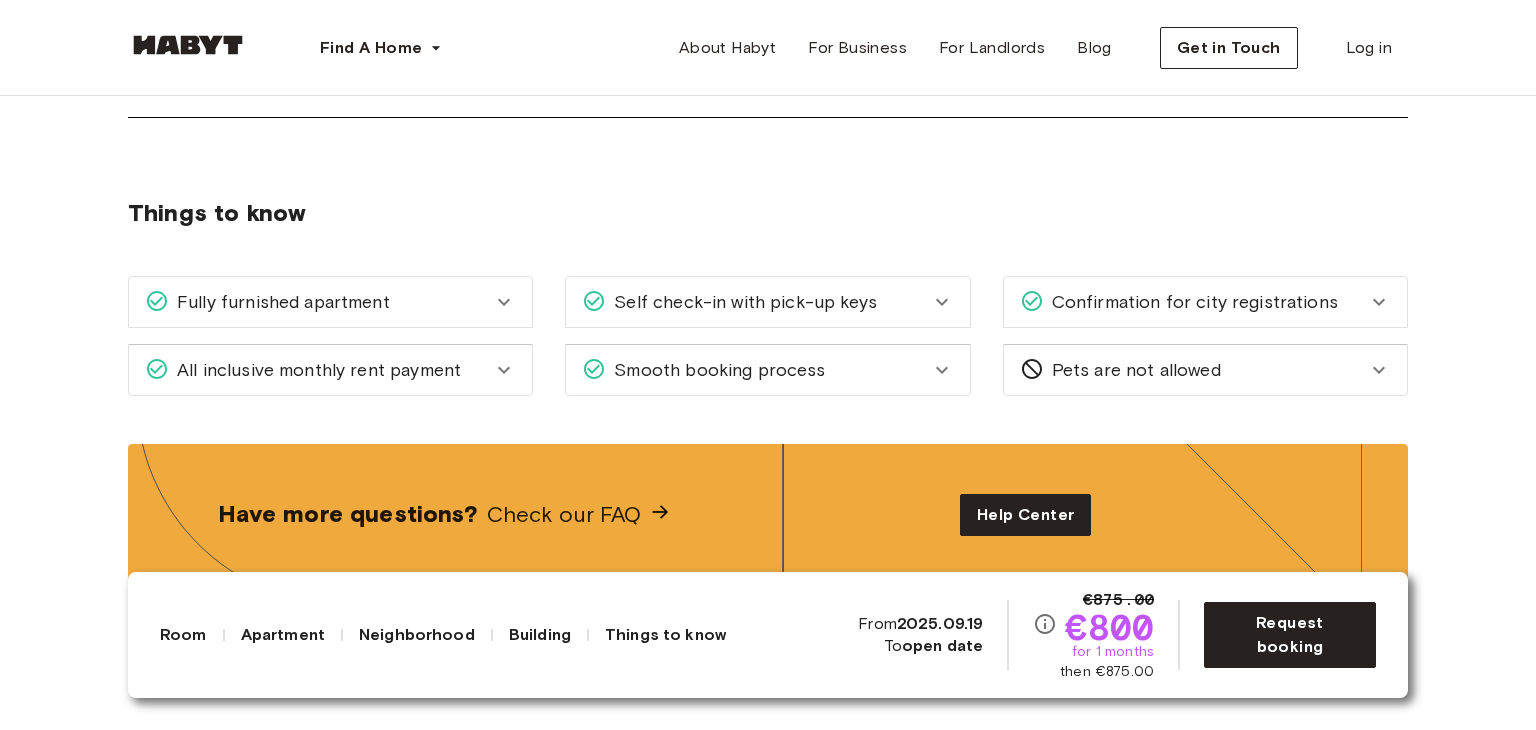 drag, startPoint x: 156, startPoint y: 309, endPoint x: 88, endPoint y: 357, distance: 83.23461 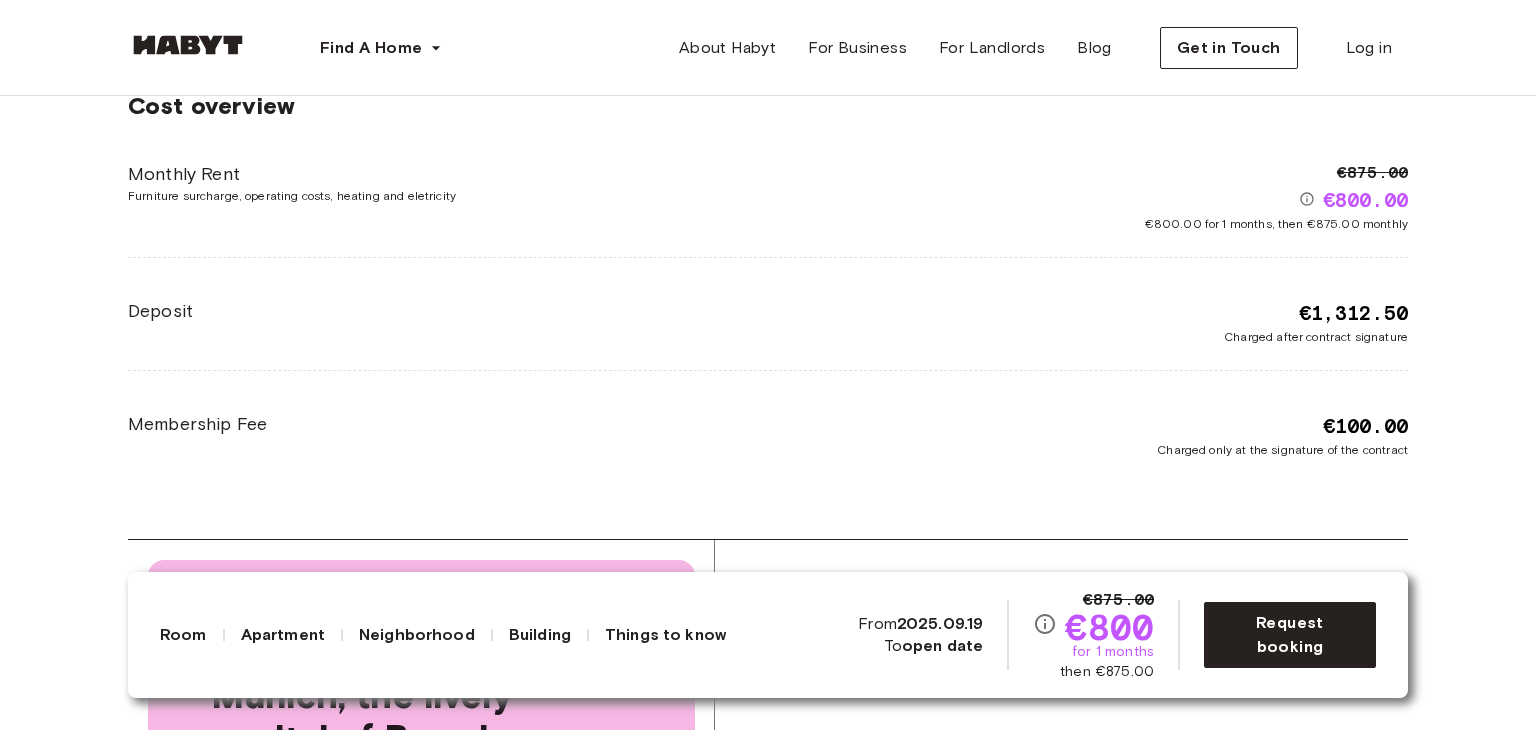 scroll, scrollTop: 2948, scrollLeft: 0, axis: vertical 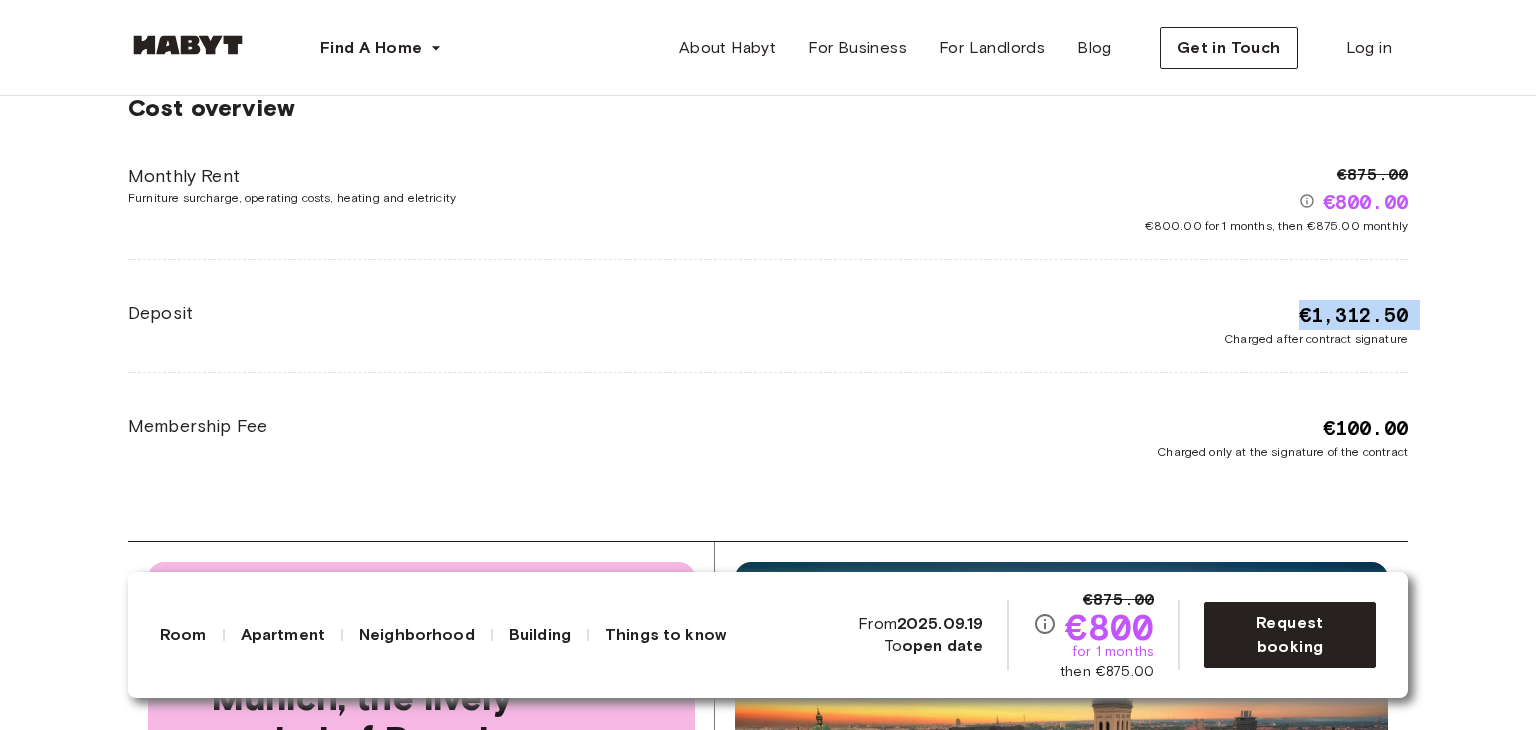 drag, startPoint x: 88, startPoint y: 357, endPoint x: 958, endPoint y: 309, distance: 871.3231 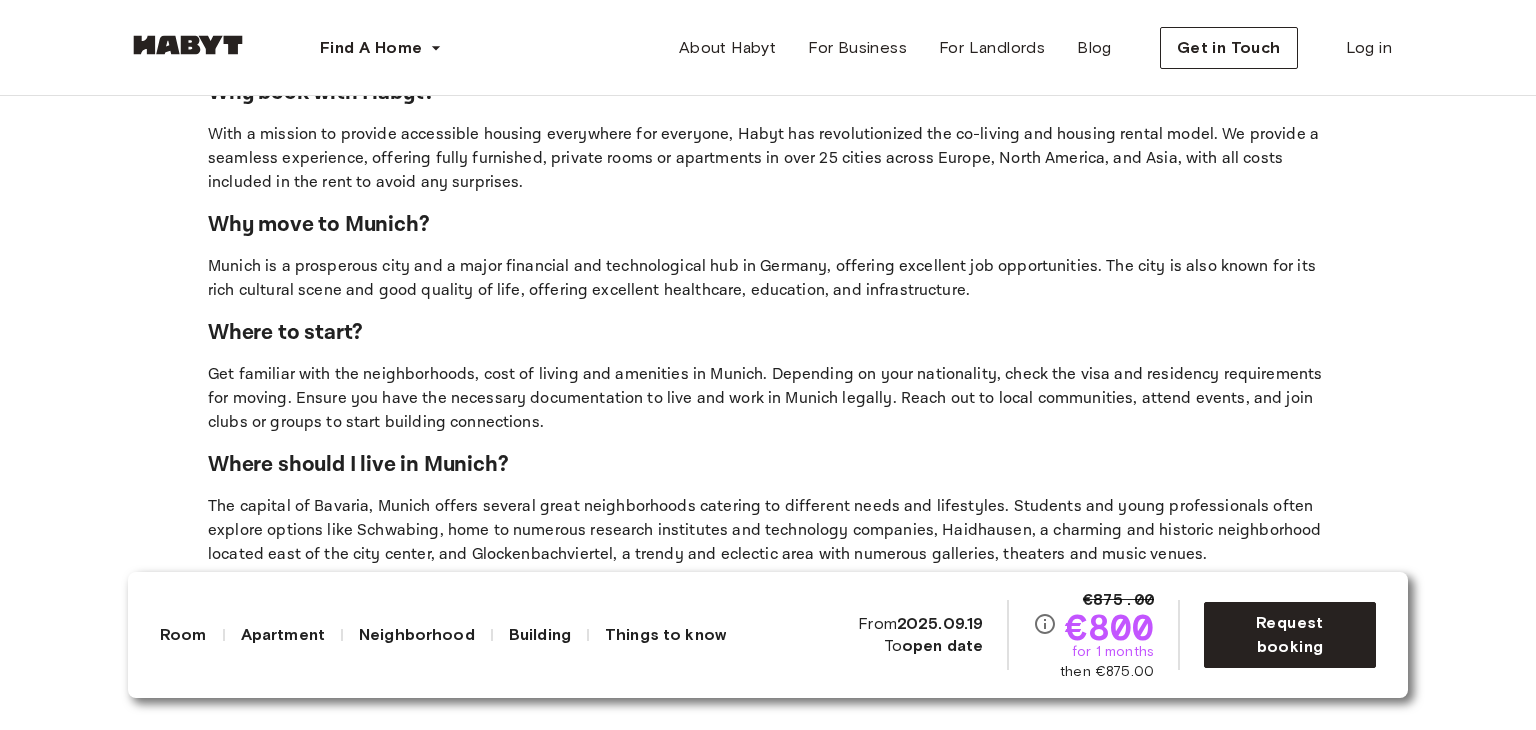 scroll, scrollTop: 4048, scrollLeft: 0, axis: vertical 